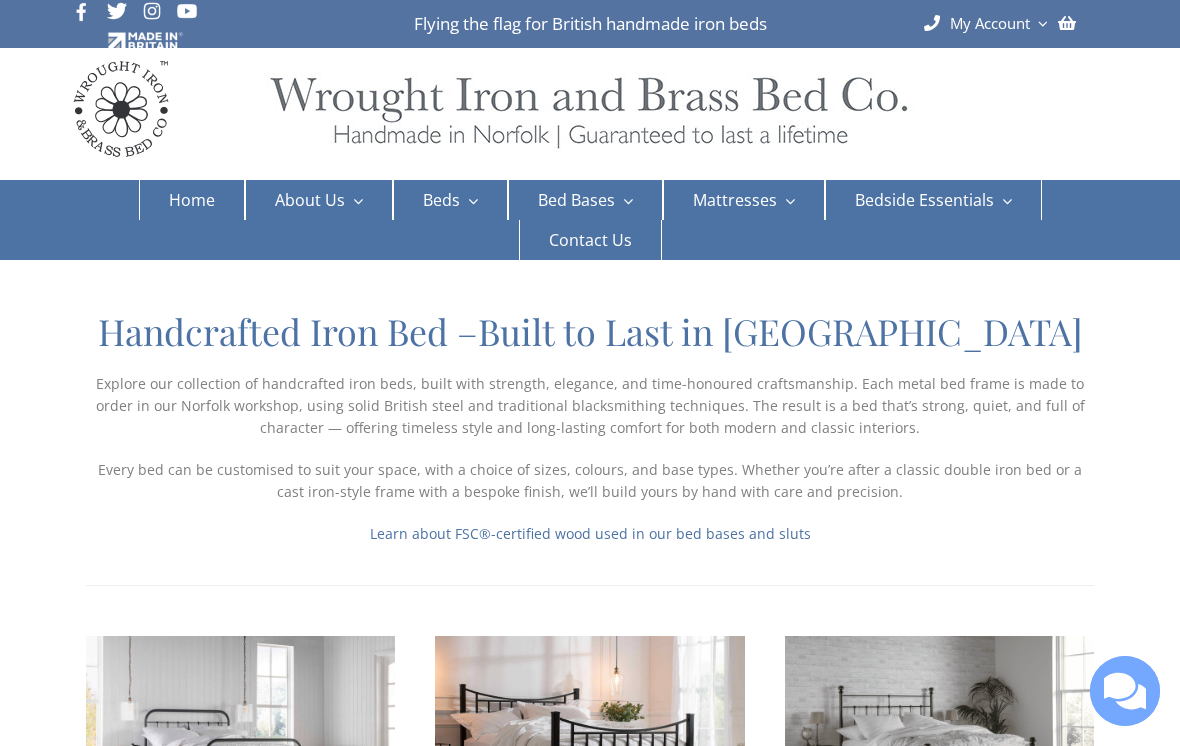 scroll, scrollTop: 0, scrollLeft: 0, axis: both 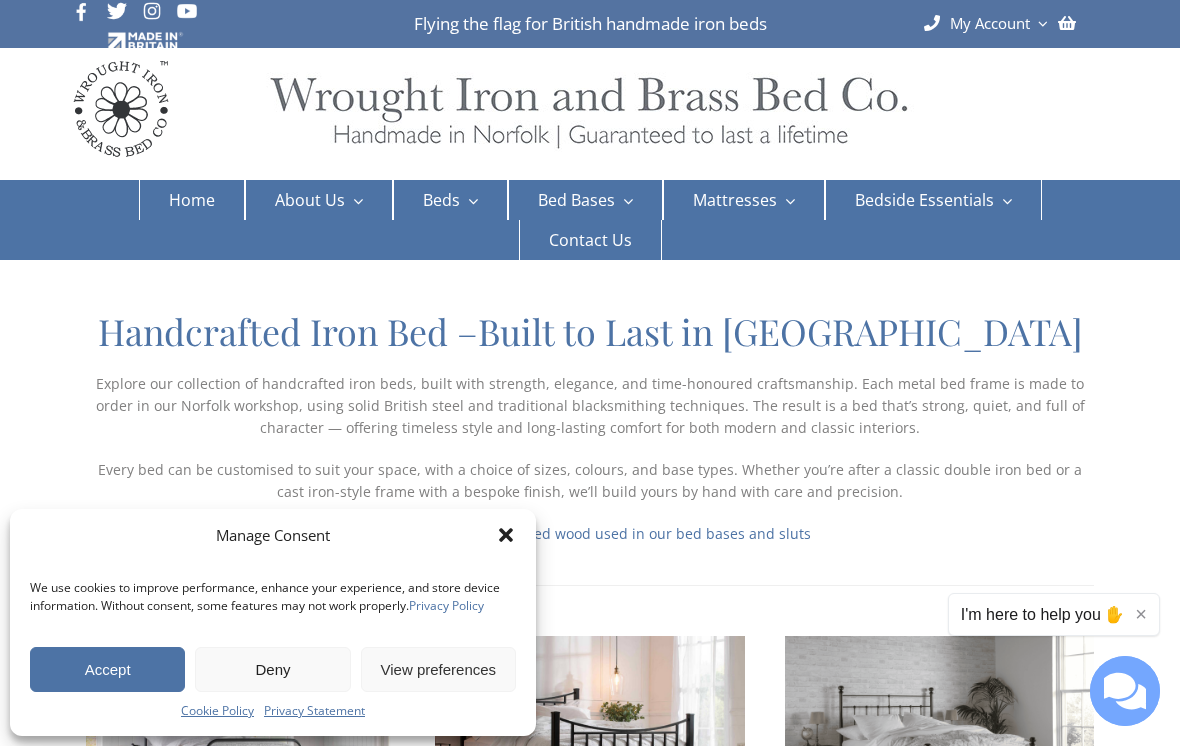 click on "Accept" at bounding box center (107, 669) 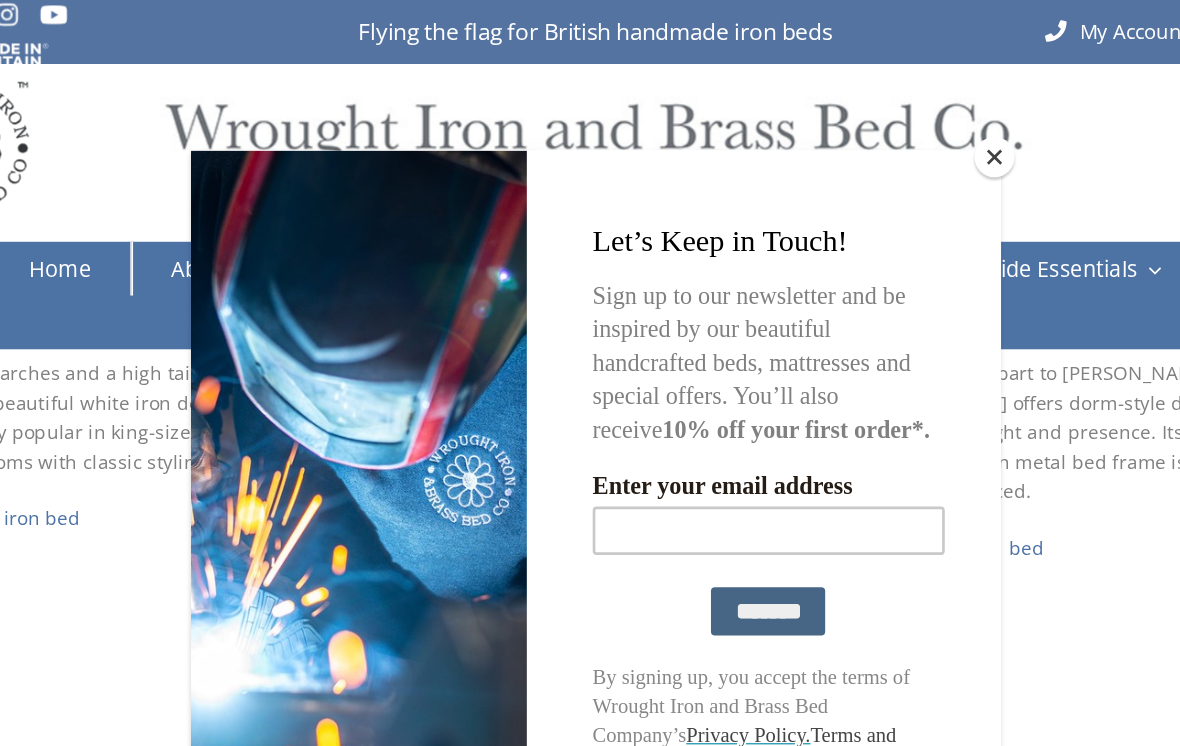 scroll, scrollTop: 1691, scrollLeft: 0, axis: vertical 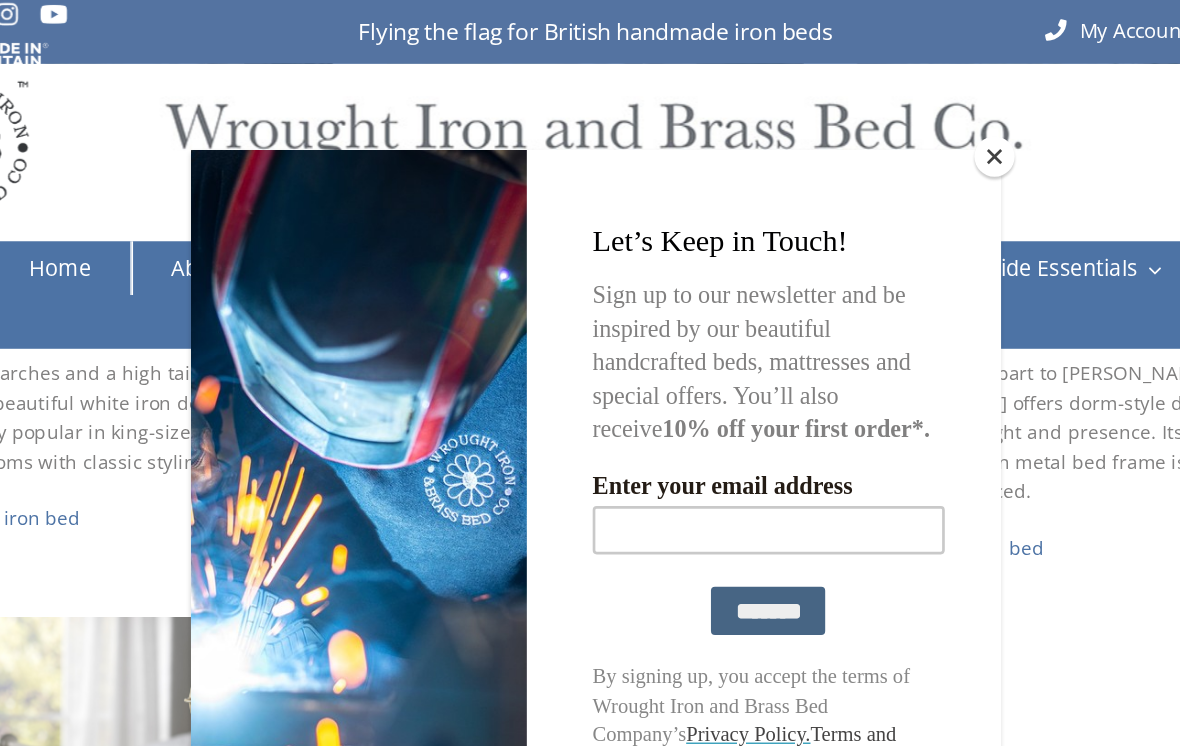 click at bounding box center (887, 117) 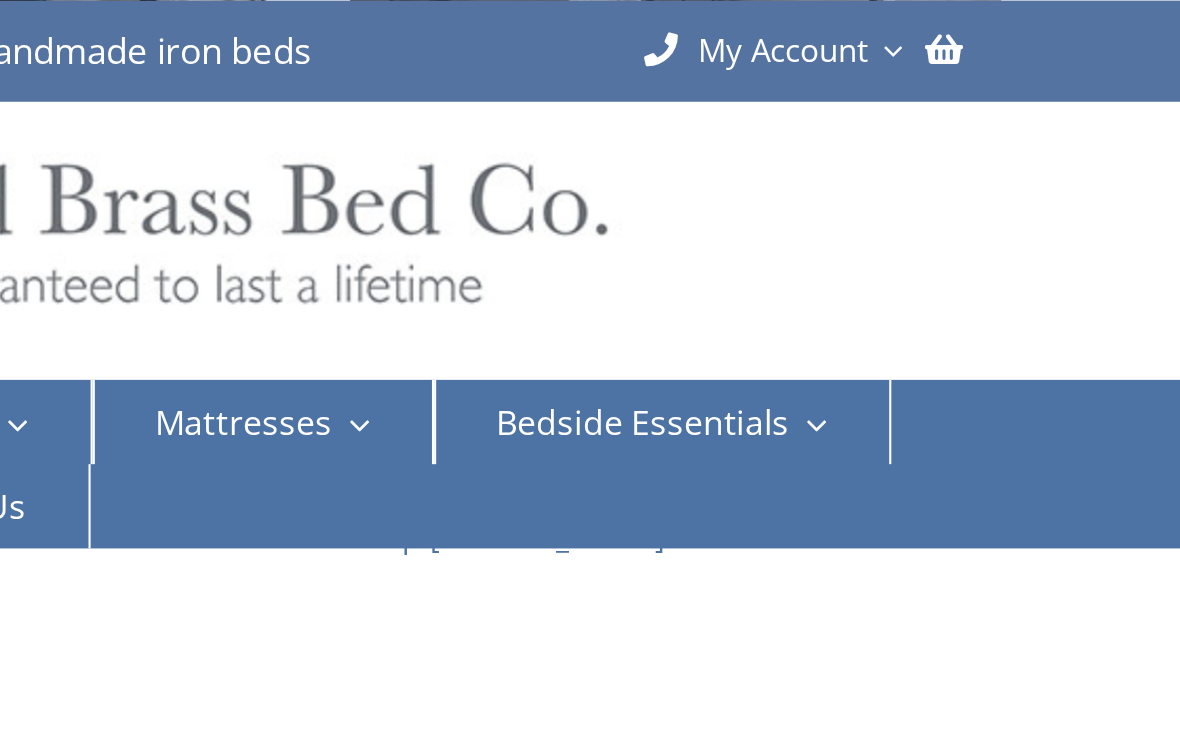 scroll, scrollTop: 777, scrollLeft: 0, axis: vertical 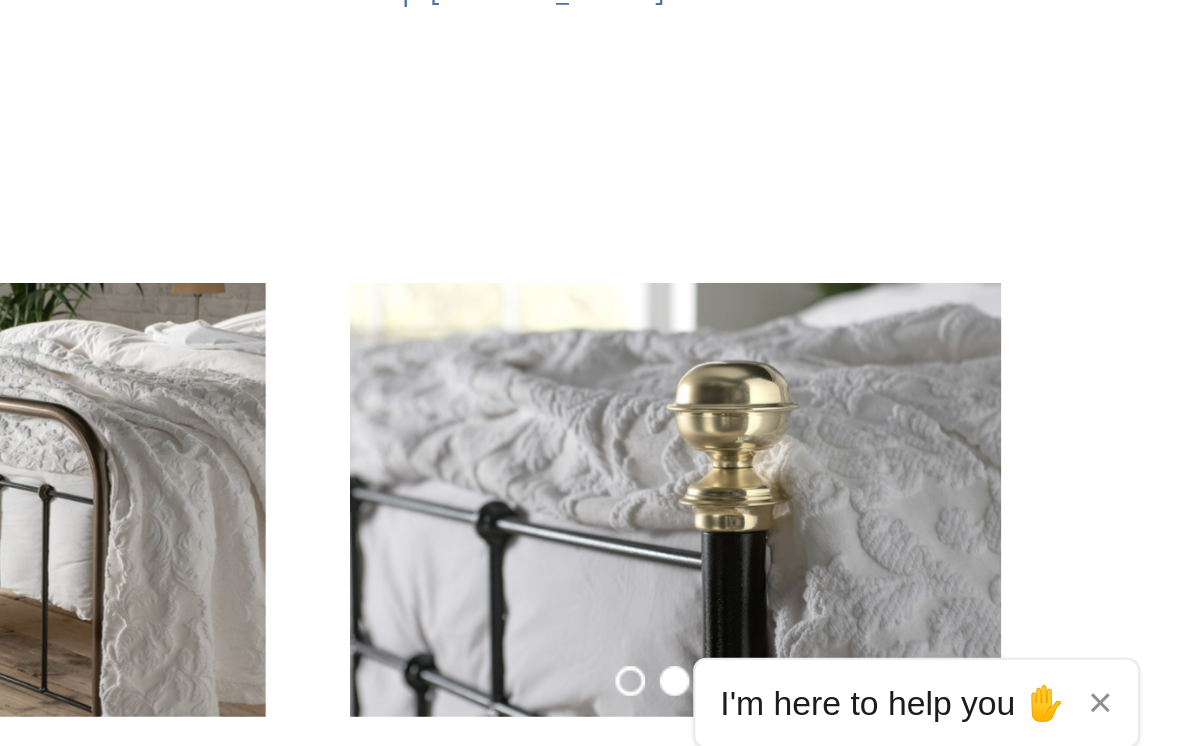 click at bounding box center [939, 518] 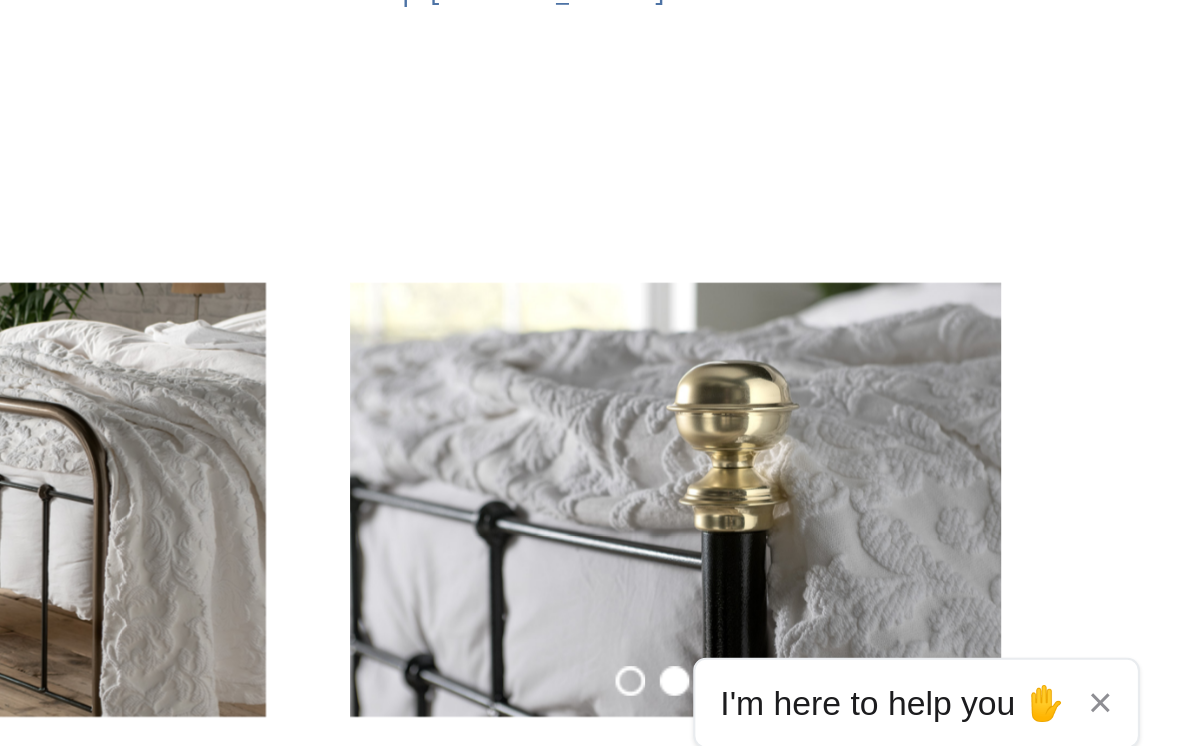 click at bounding box center (939, 518) 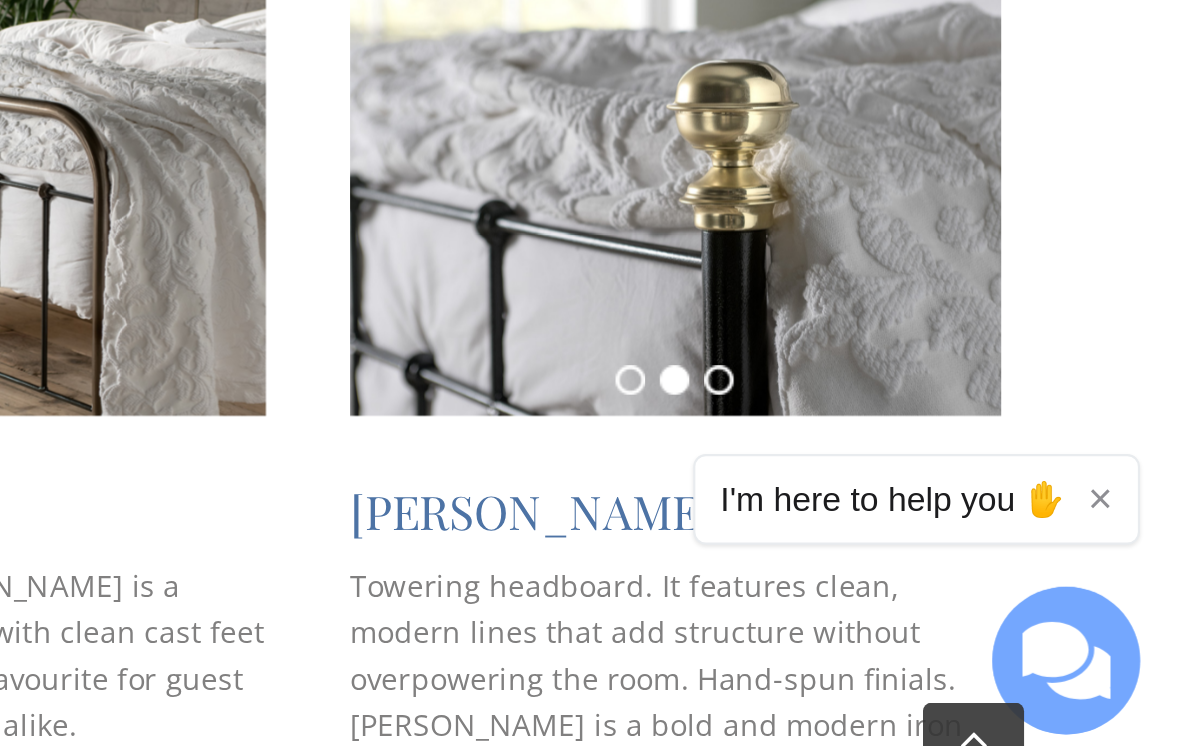 click on "×" at bounding box center (1141, 614) 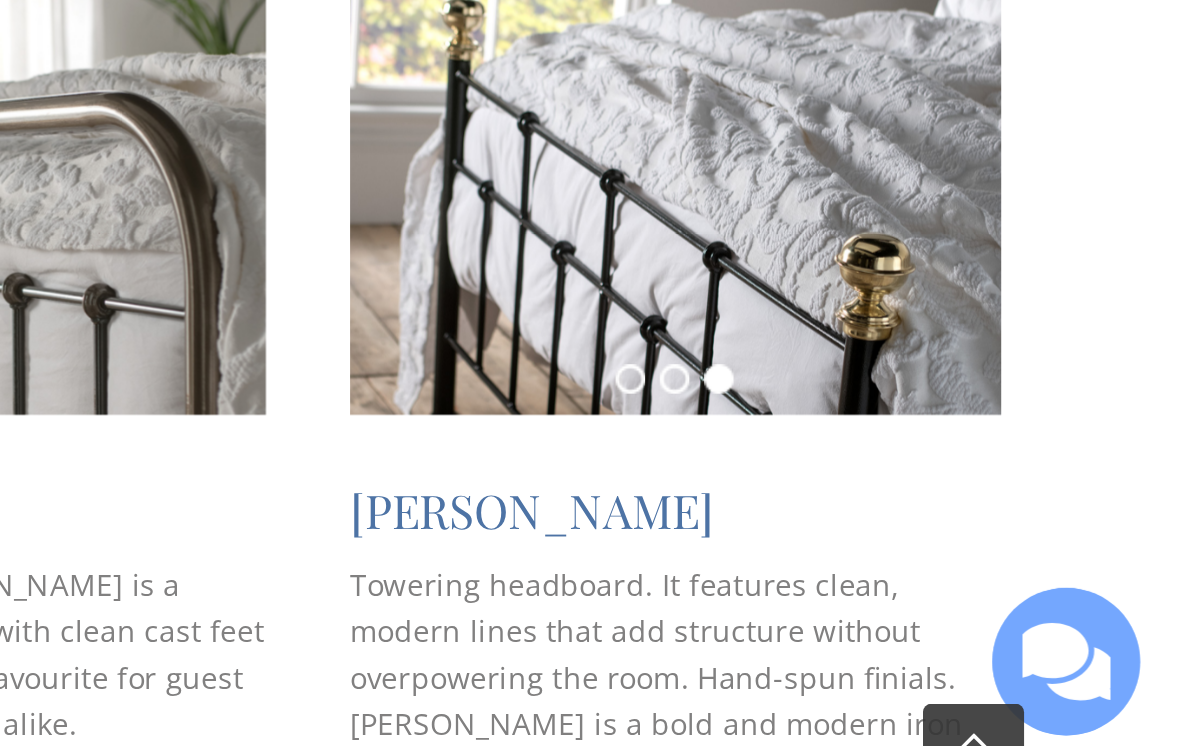 click on "[PERSON_NAME]" at bounding box center [871, 619] 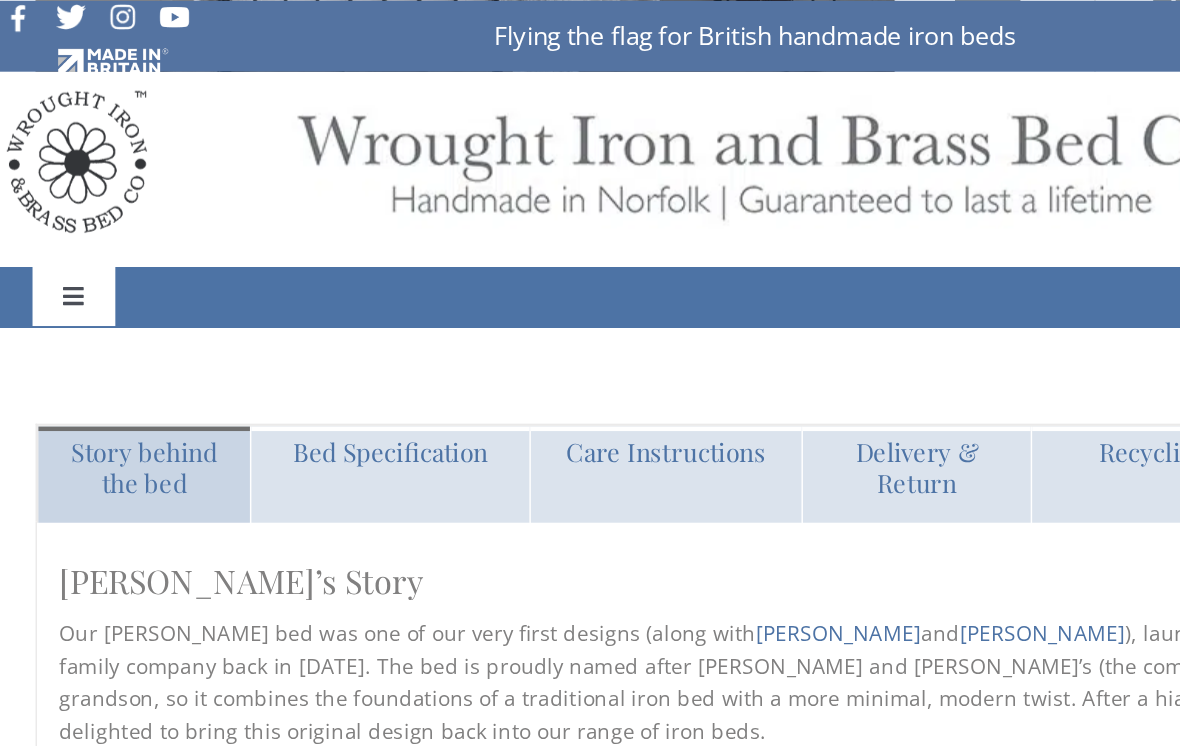 scroll, scrollTop: 1441, scrollLeft: 0, axis: vertical 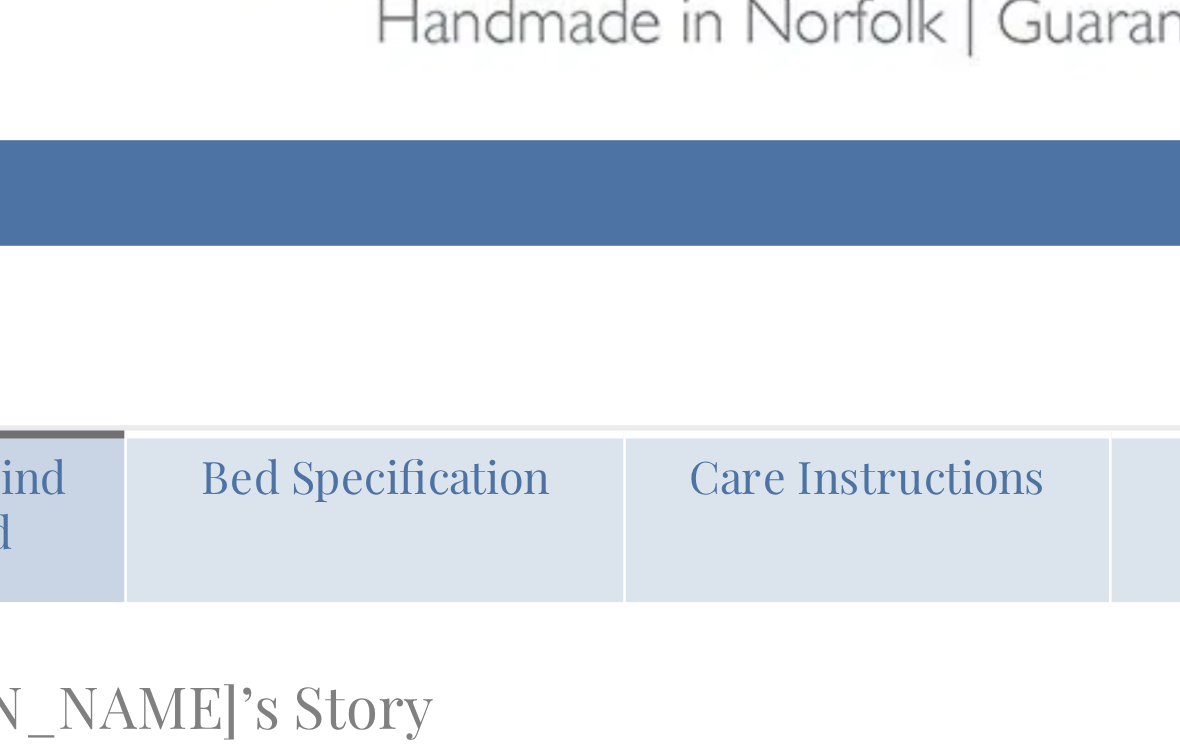 click on "Bed Specification" at bounding box center (332, 307) 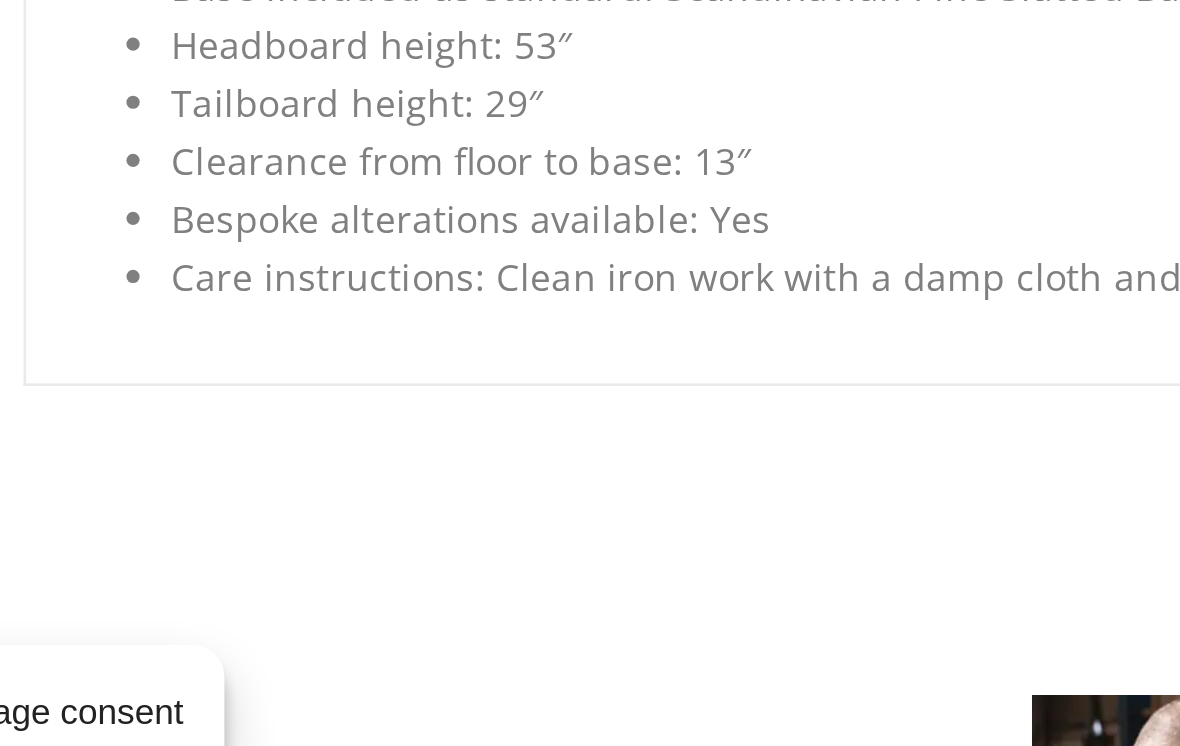 scroll, scrollTop: 1581, scrollLeft: 0, axis: vertical 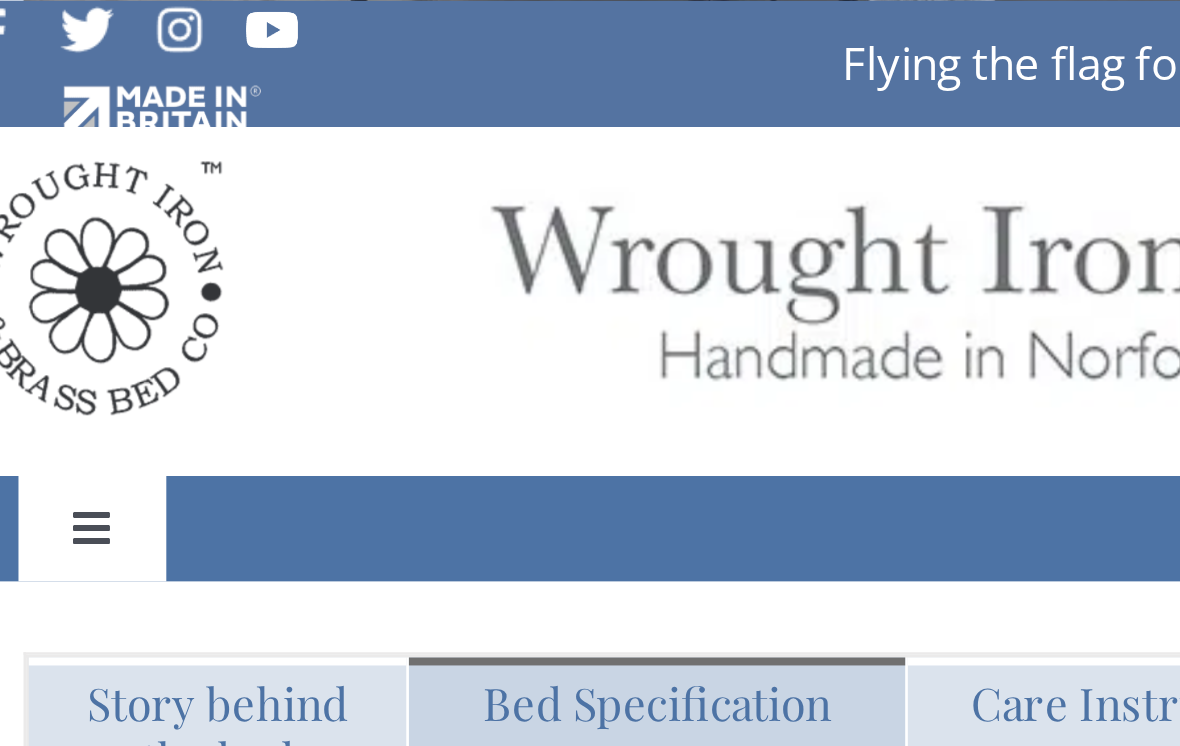 click at bounding box center (119, 200) 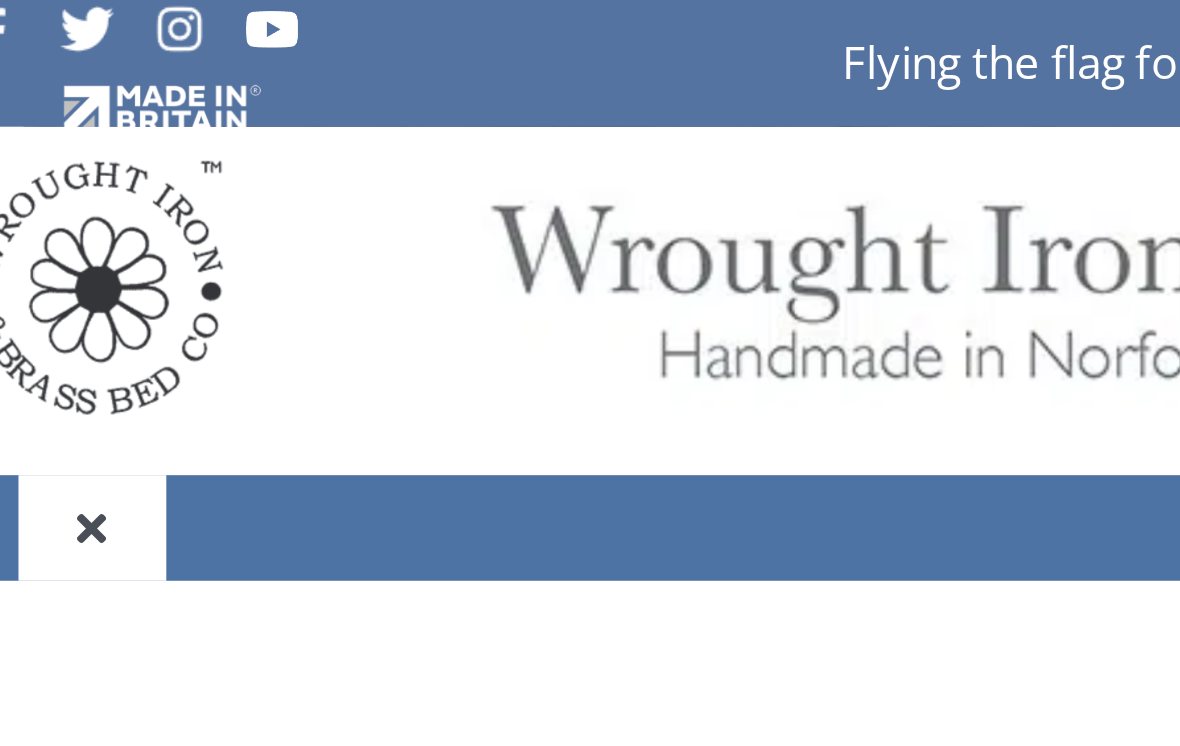 scroll, scrollTop: 1482, scrollLeft: 0, axis: vertical 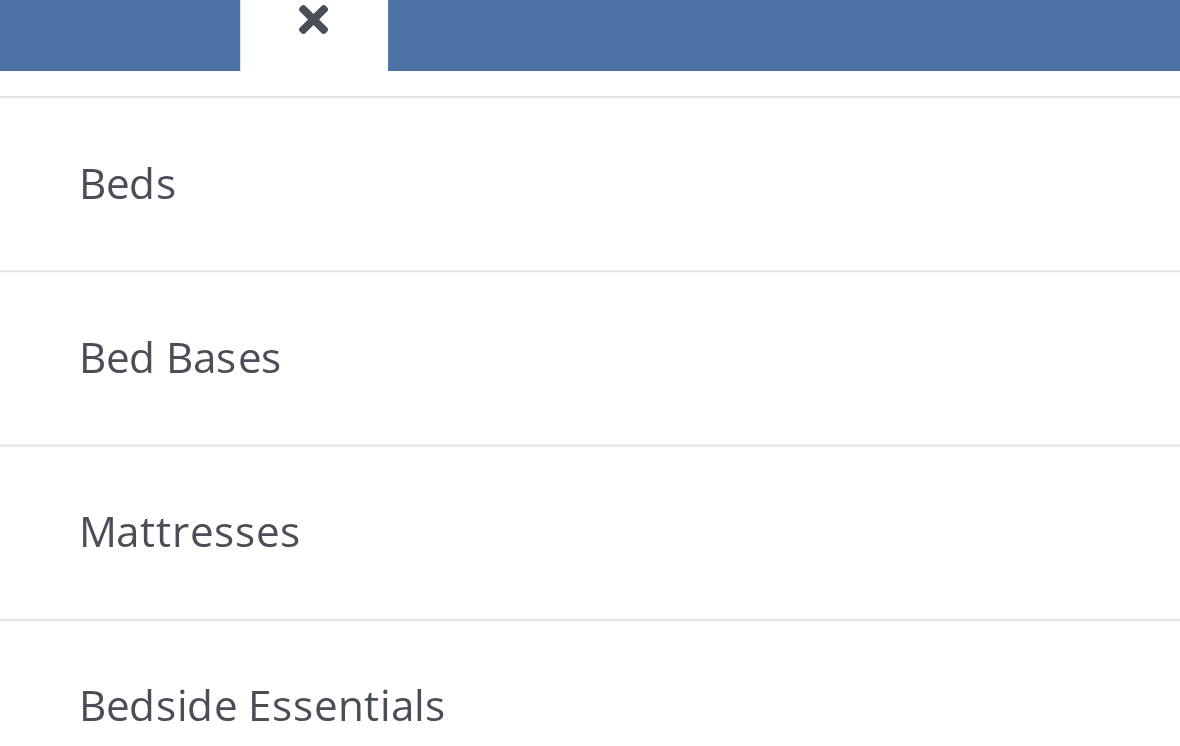 click on "Beds" at bounding box center [48, 262] 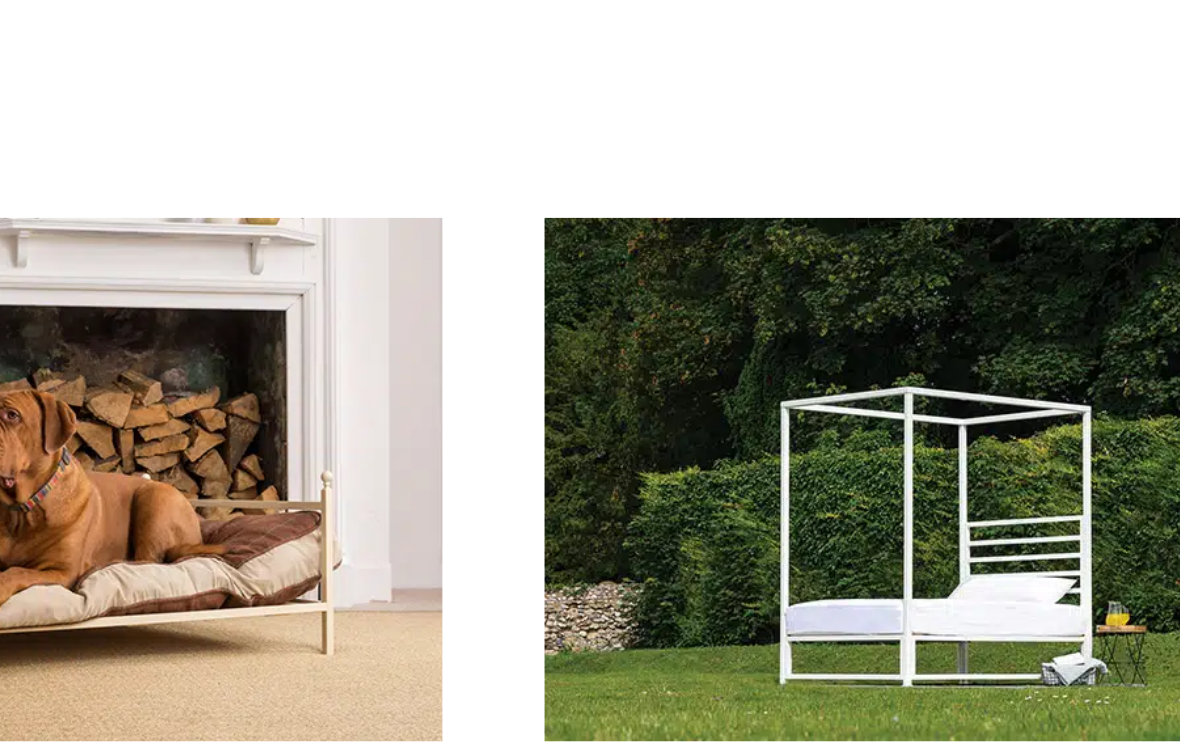 scroll, scrollTop: 822, scrollLeft: 0, axis: vertical 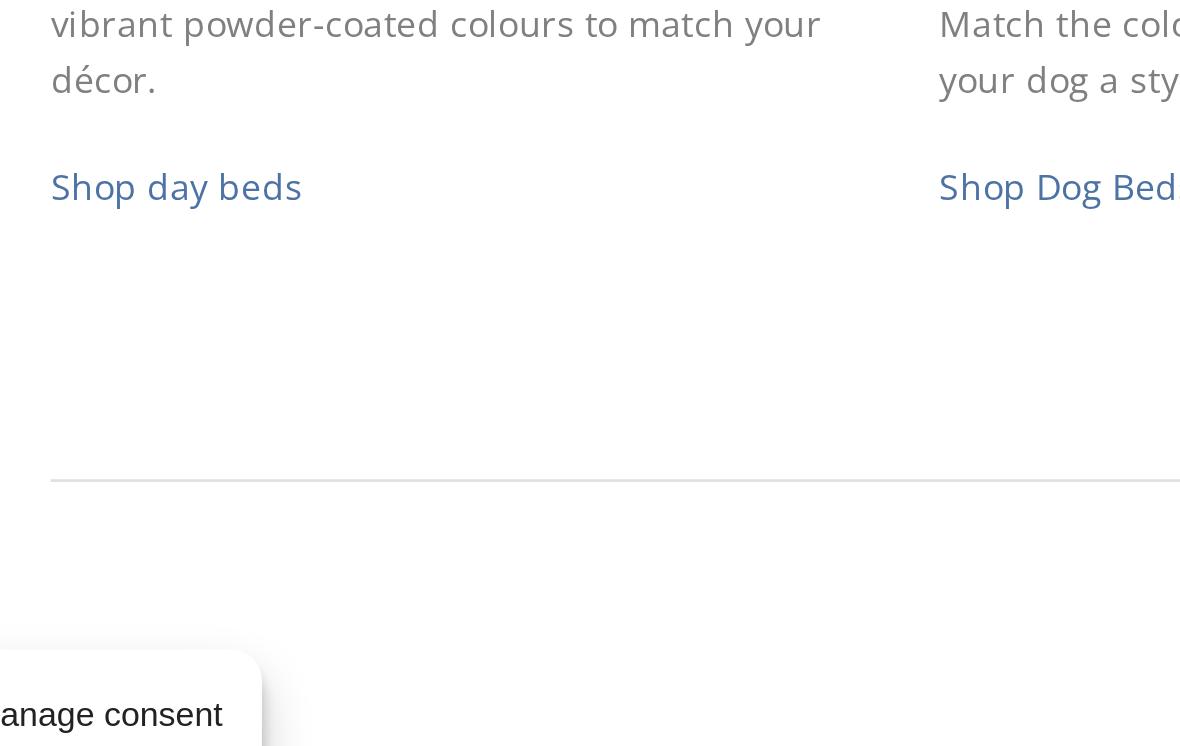 click on "Our Range of Handcrafted Metal Beds
Discover timeless craftsmanship in every frame with Wrought Iron & Brass Bed Co. As a metal bed maker with over two decades of experience, we design and build all our beds in-house on the historic [GEOGRAPHIC_DATA] in [GEOGRAPHIC_DATA]. From single iron beds to grand statement pieces, our collection reflects a passion for detail, heritage, and British manufacturing.
As the only UK metal bed maker certified by  Made in [GEOGRAPHIC_DATA]  and holding a Royal Warrant of Appointment to King [PERSON_NAME], we’re proud to offer the UK’s most renowned handcrafted iron and brass beds.
Iron Beds
Our iron beds are a signature of what makes the wrought iron bed co unique. Crafted from solid iron, they feature slender profiles, traditional cast joints, and heritage charm. From minimal modern lines to decorative antique-inspired pieces, we offer a full range — including iron bed frames in standard UK sizes and custom dimensions.
Shop Iron Beds
Brass Beds
Shop Brass Beds" at bounding box center (590, -171) 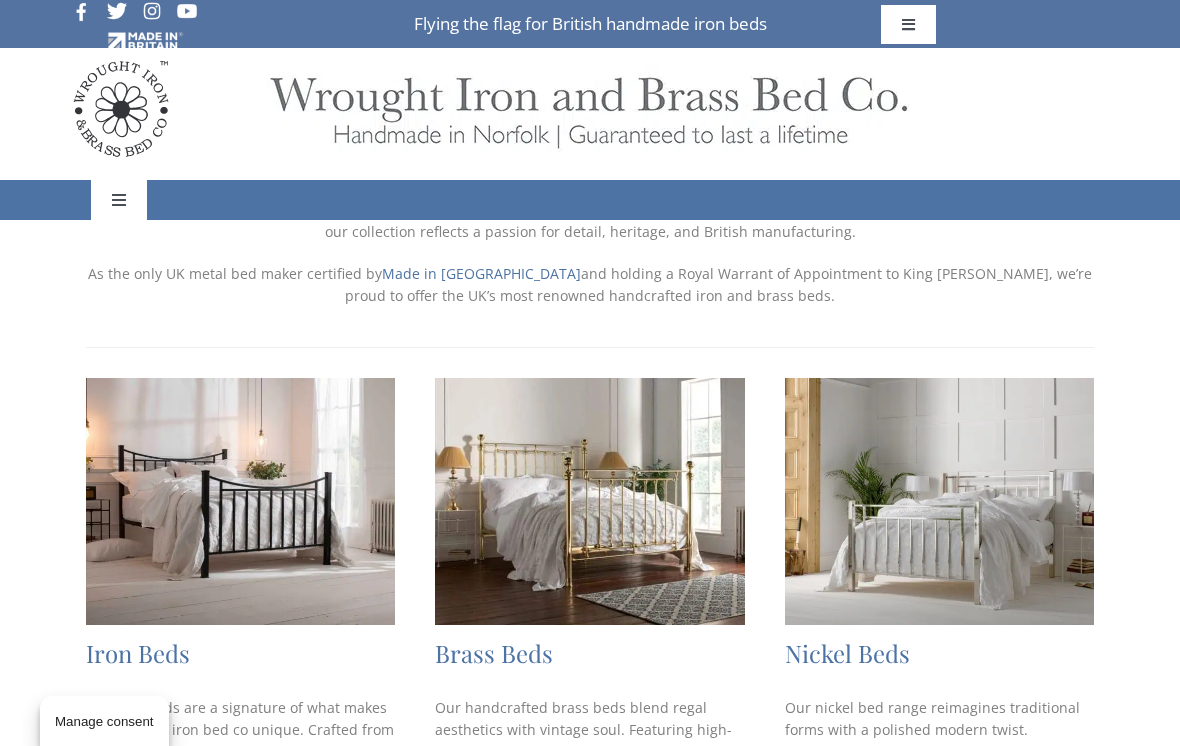 scroll, scrollTop: 155, scrollLeft: 0, axis: vertical 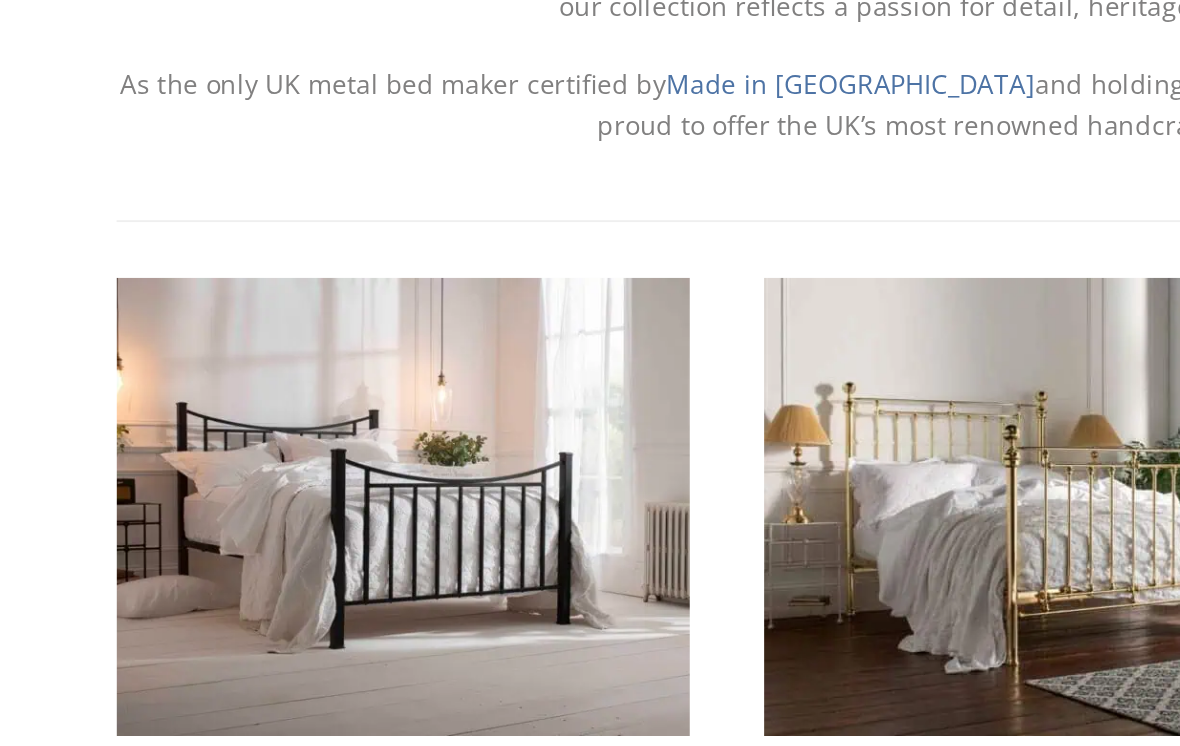 click at bounding box center (240, 502) 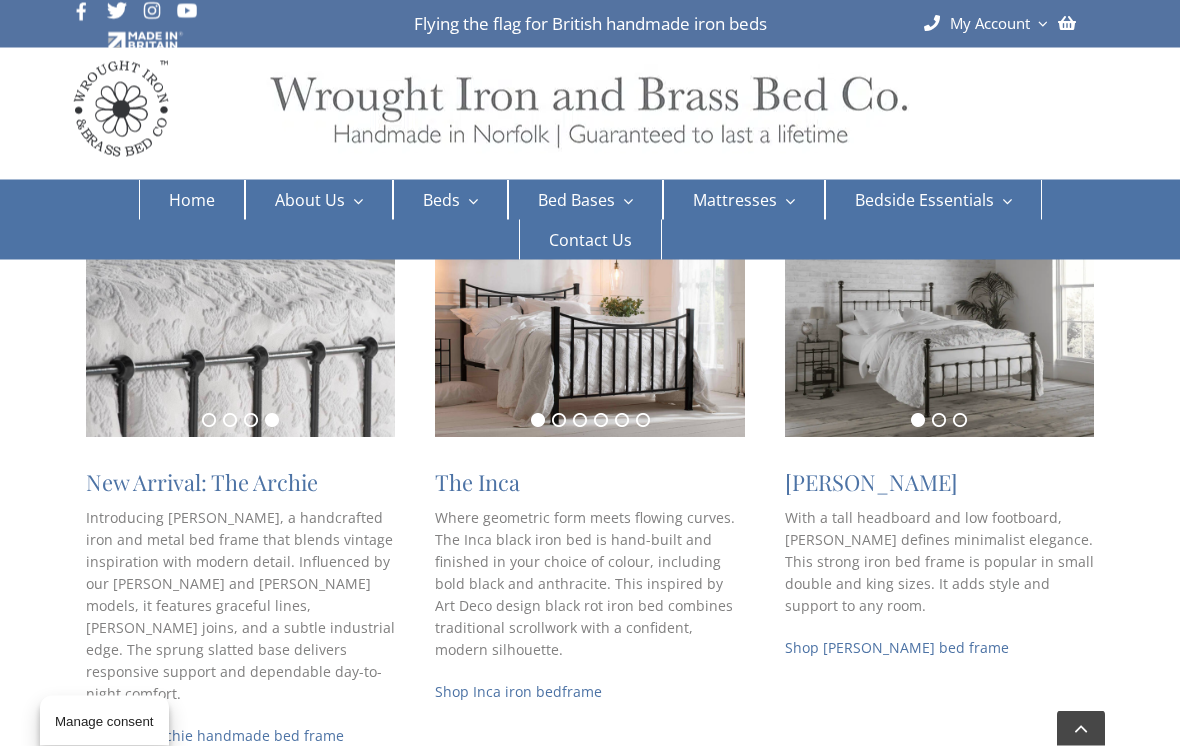scroll, scrollTop: 400, scrollLeft: 0, axis: vertical 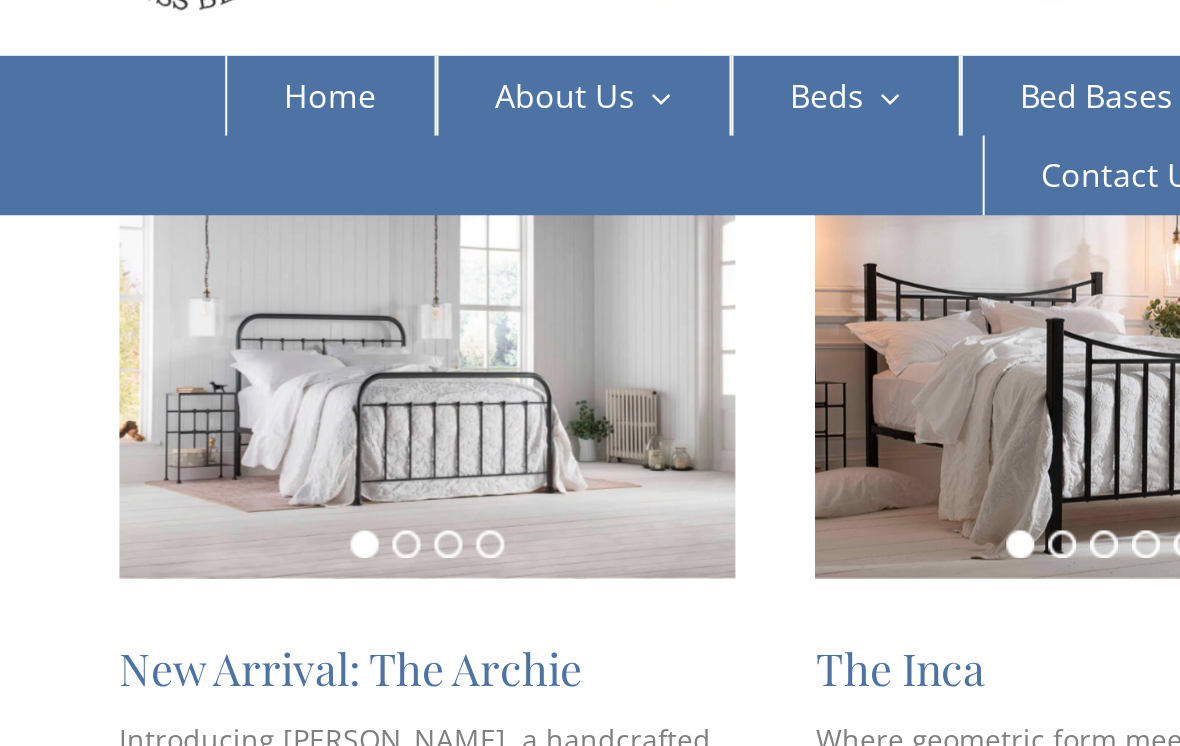 click at bounding box center [240, 339] 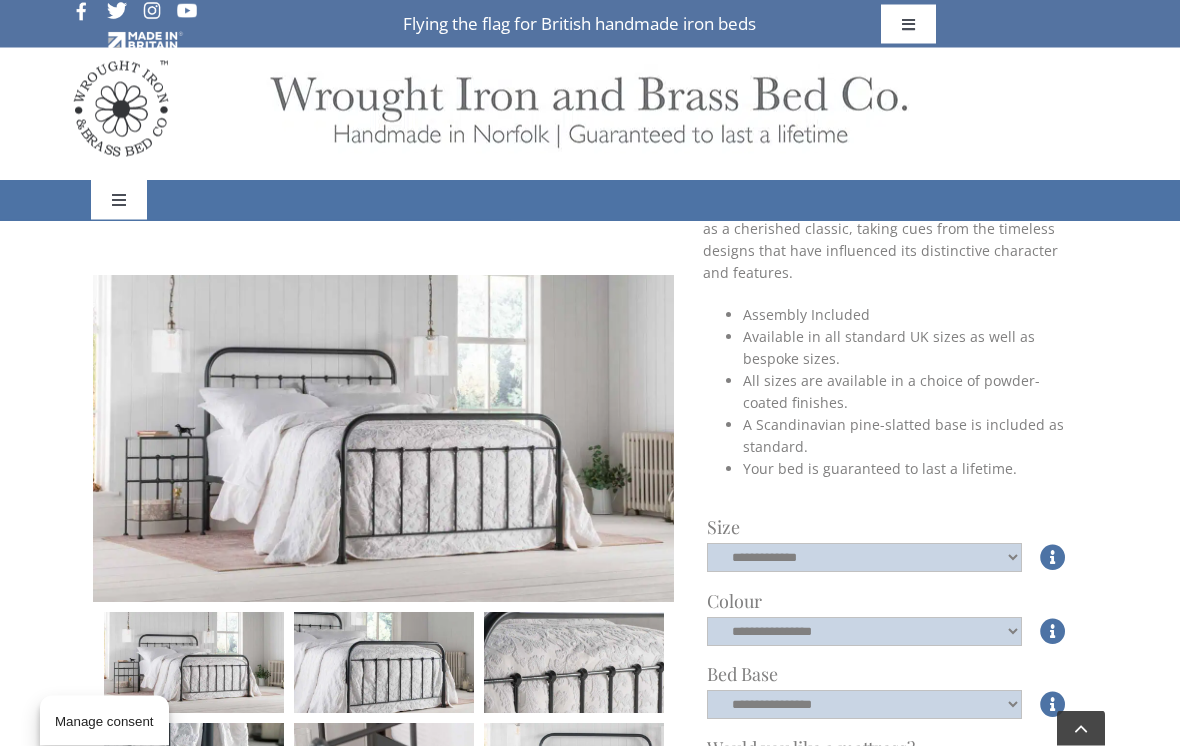 scroll, scrollTop: 539, scrollLeft: 0, axis: vertical 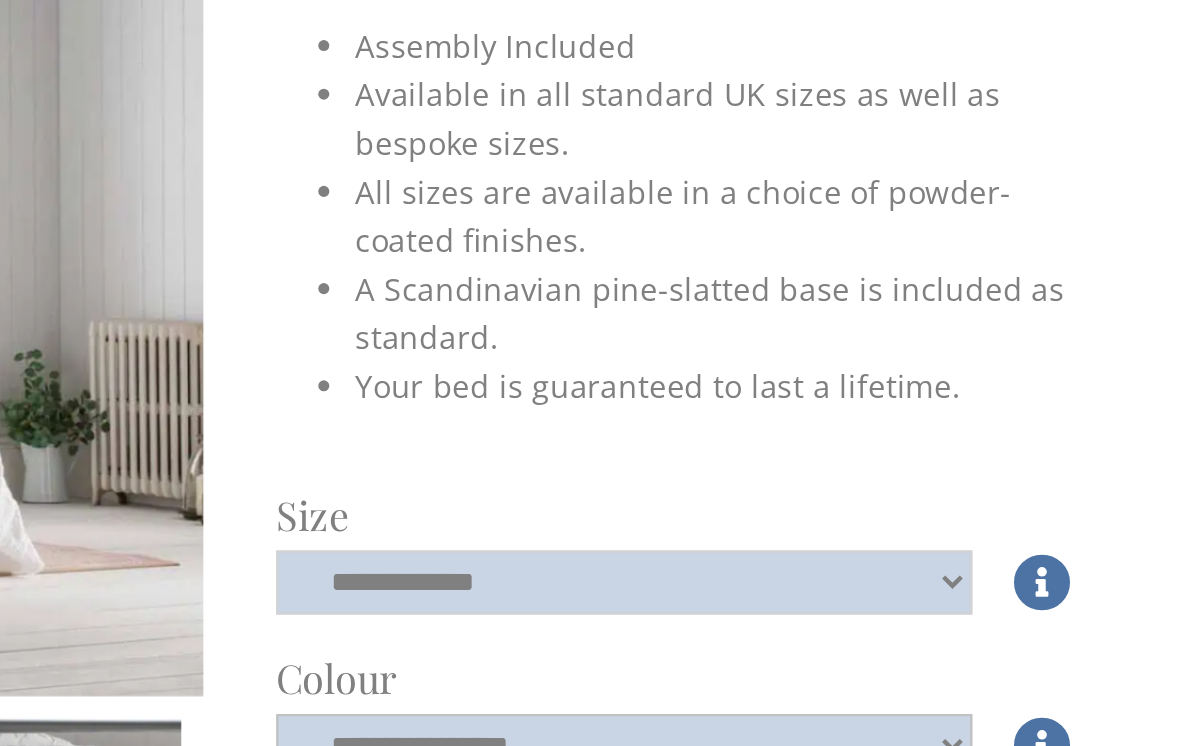 click on "**********" 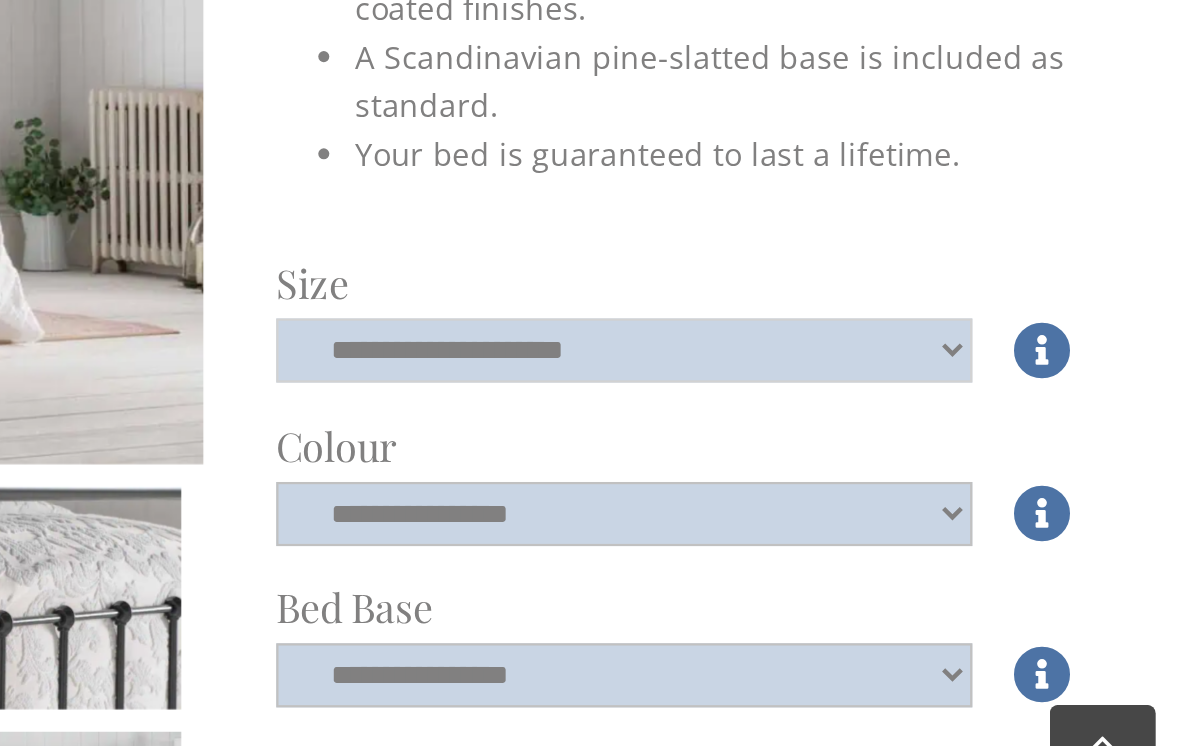 scroll, scrollTop: 547, scrollLeft: 0, axis: vertical 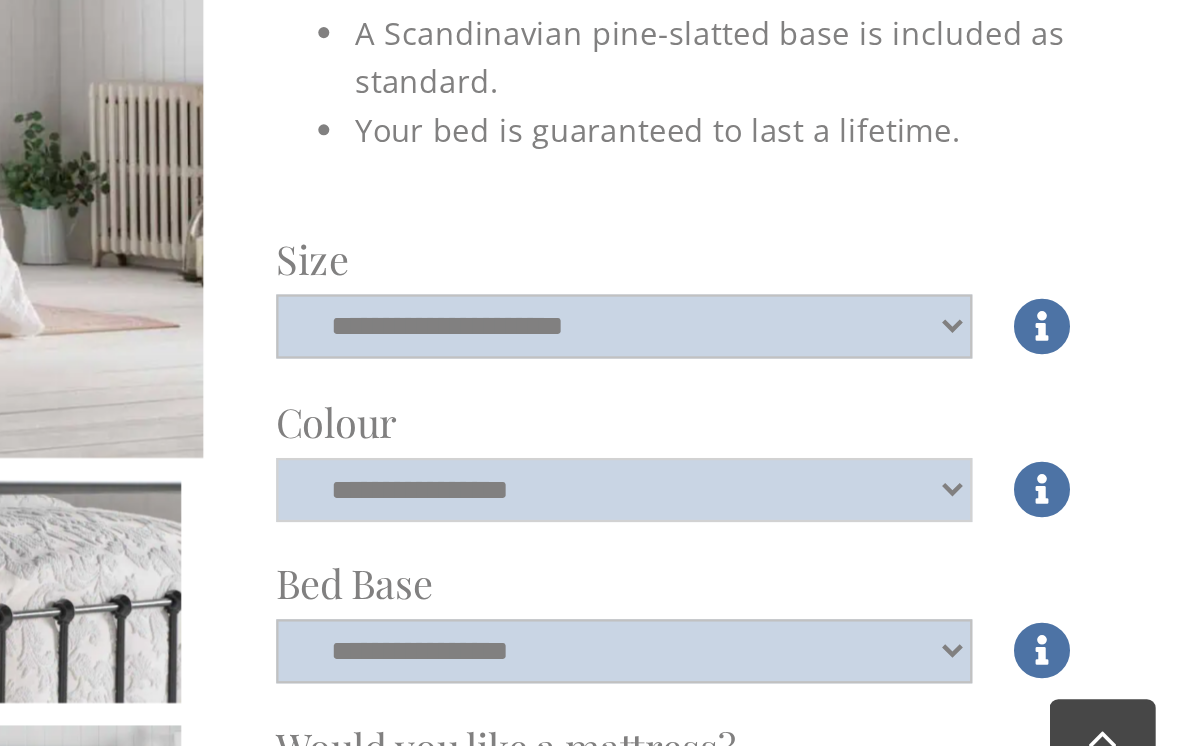 click on "**********" 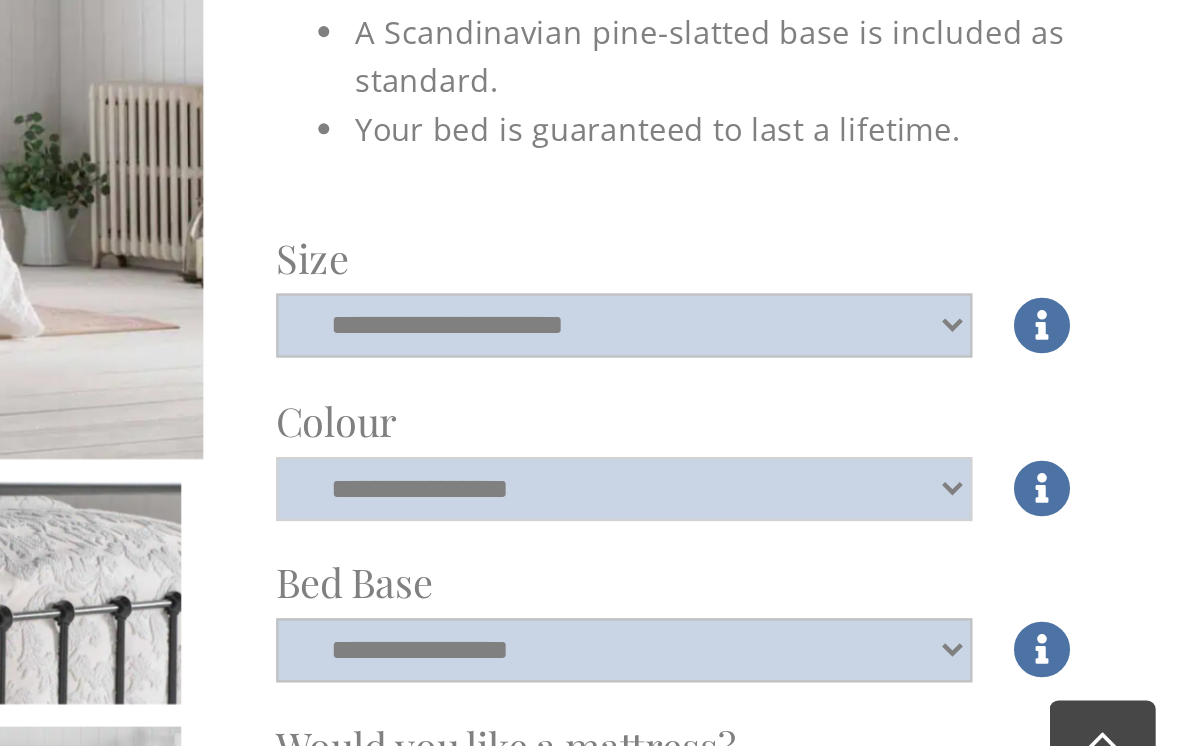 select on "*****" 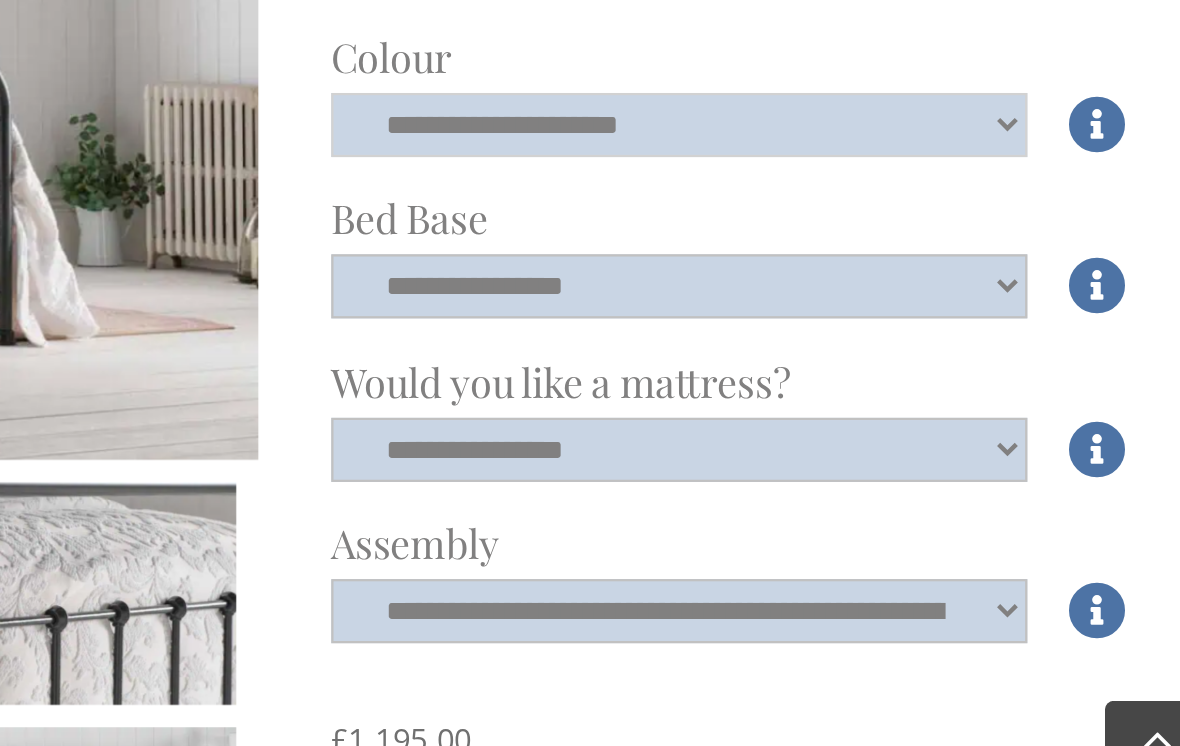 scroll, scrollTop: 733, scrollLeft: 0, axis: vertical 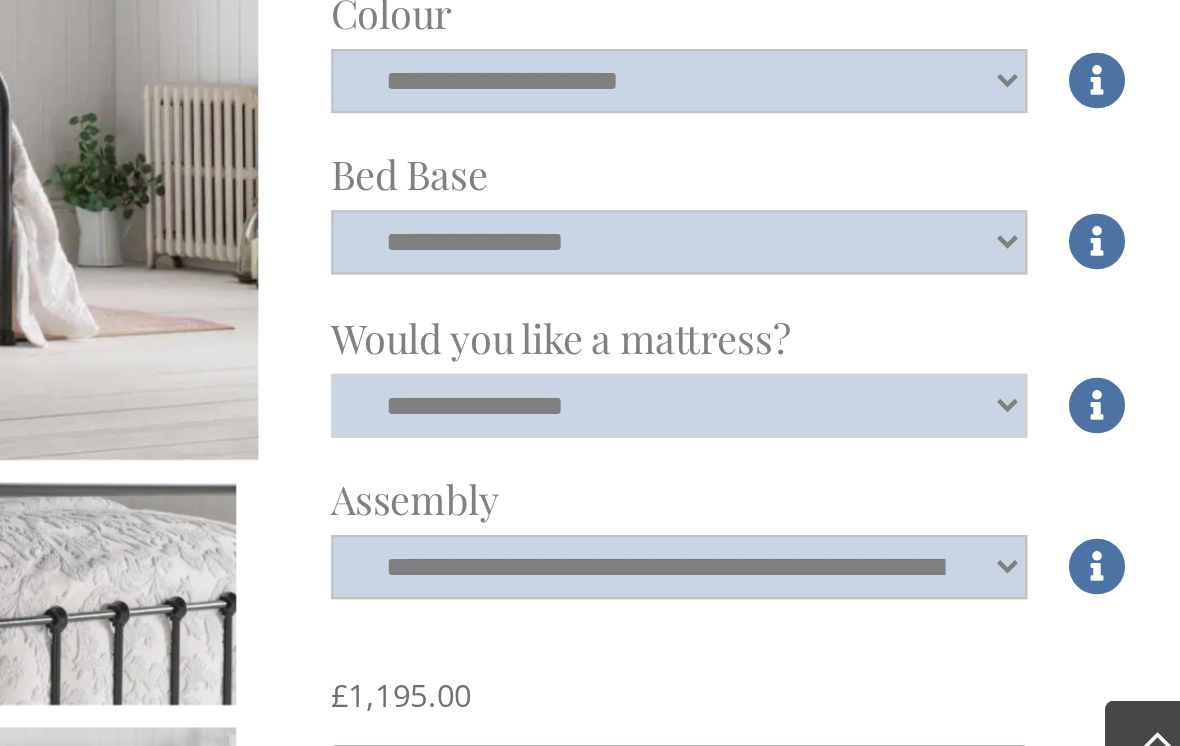 click on "**********" at bounding box center [864, 577] 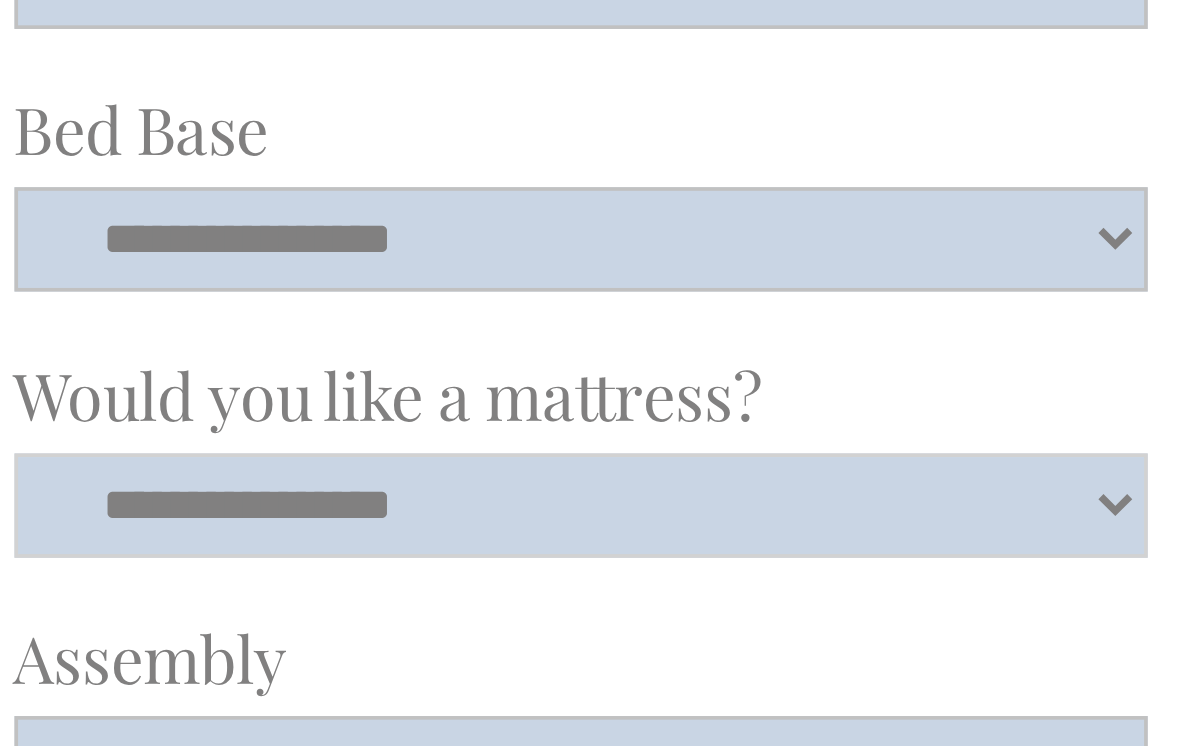 click on "**********" at bounding box center [864, 577] 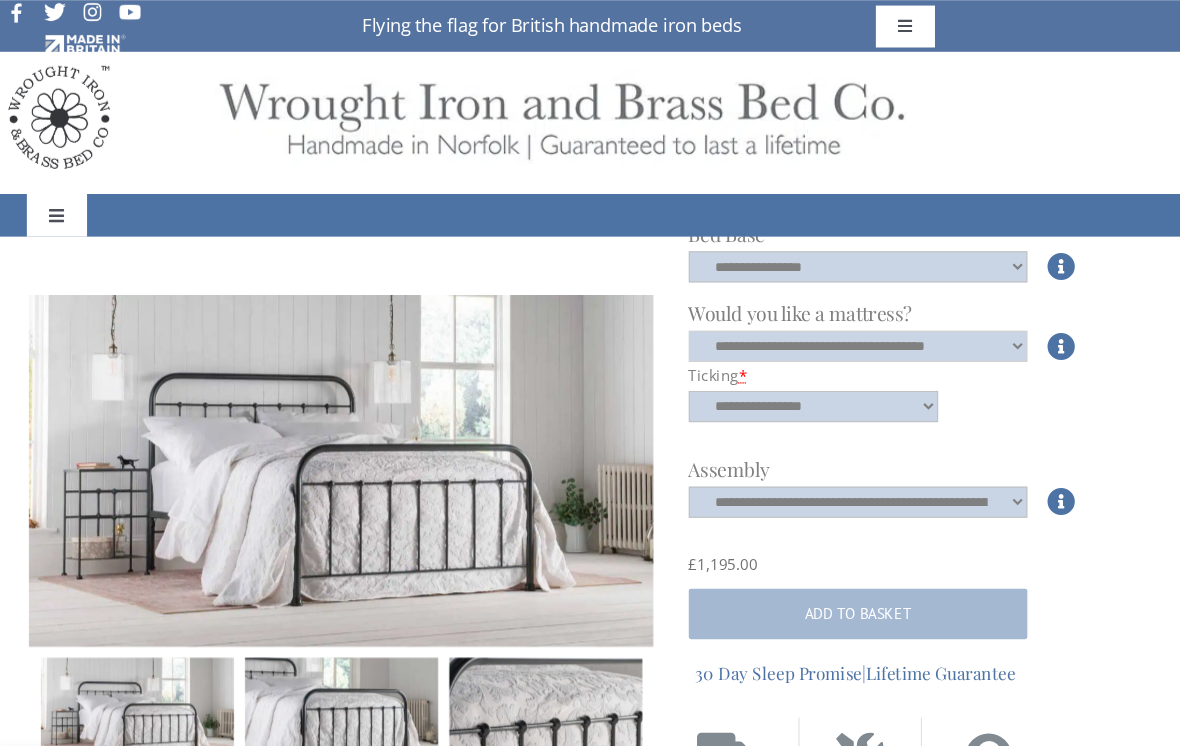 scroll, scrollTop: 983, scrollLeft: 0, axis: vertical 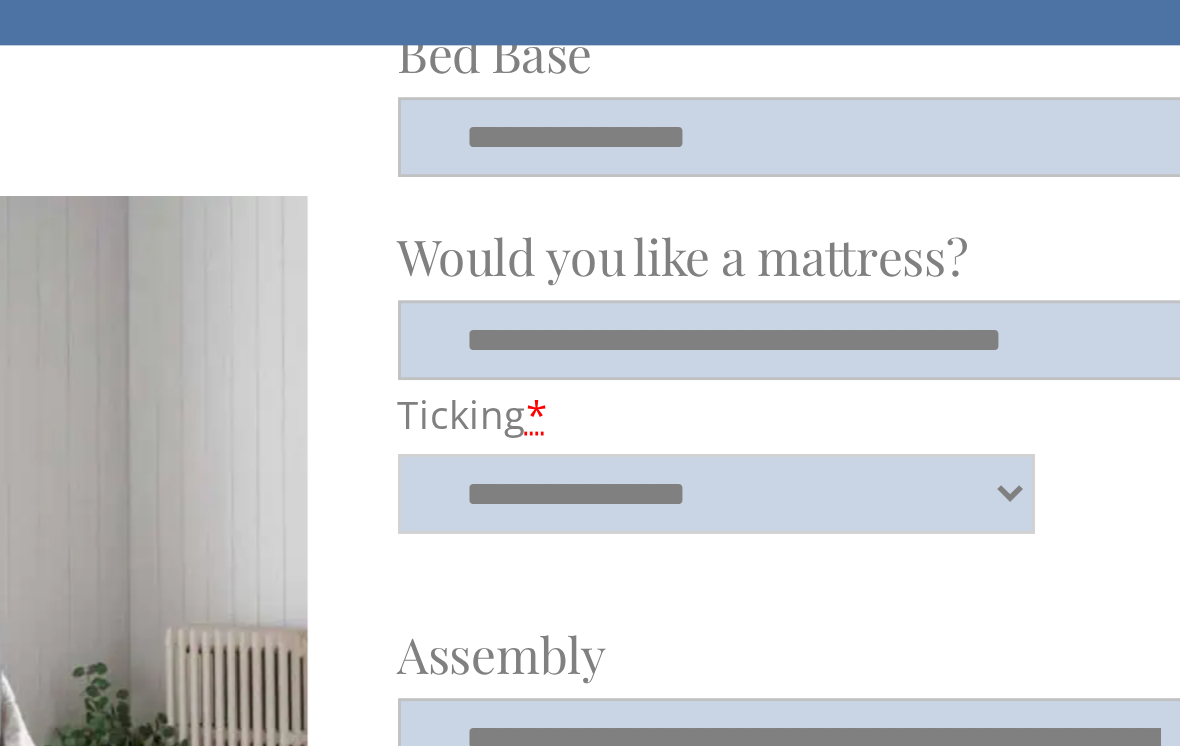 click on "**********" at bounding box center [823, 383] 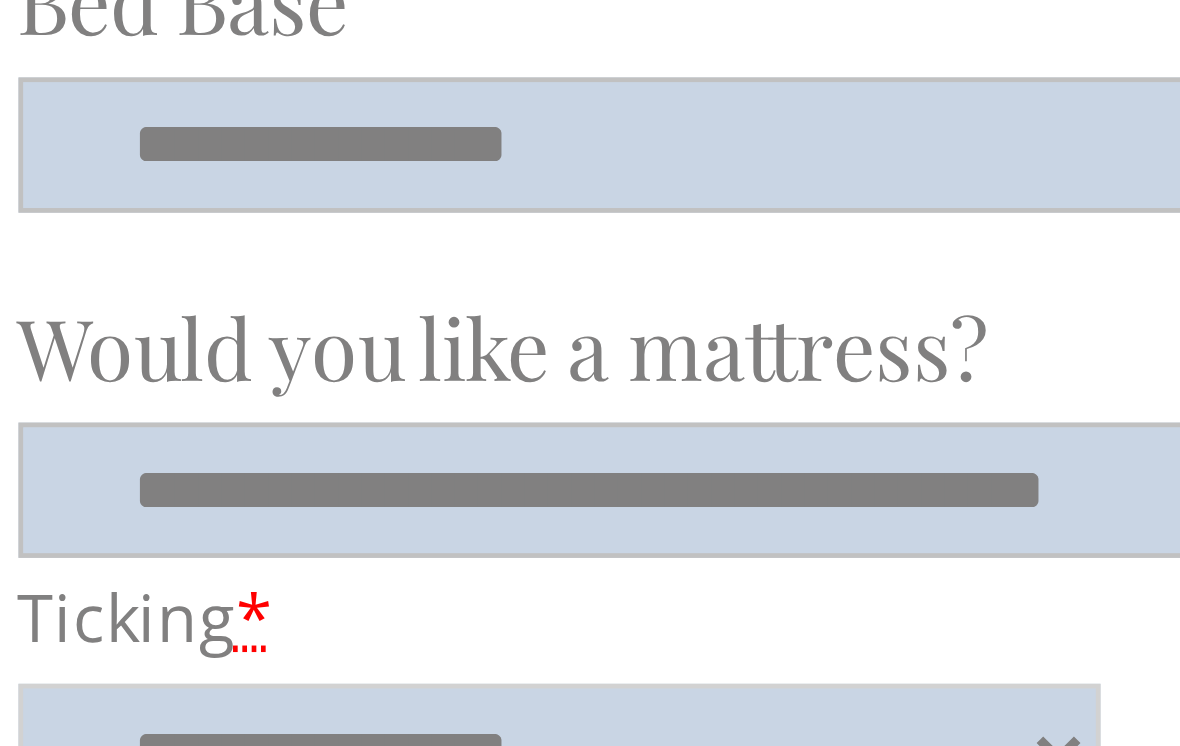 click on "**********" at bounding box center [823, 383] 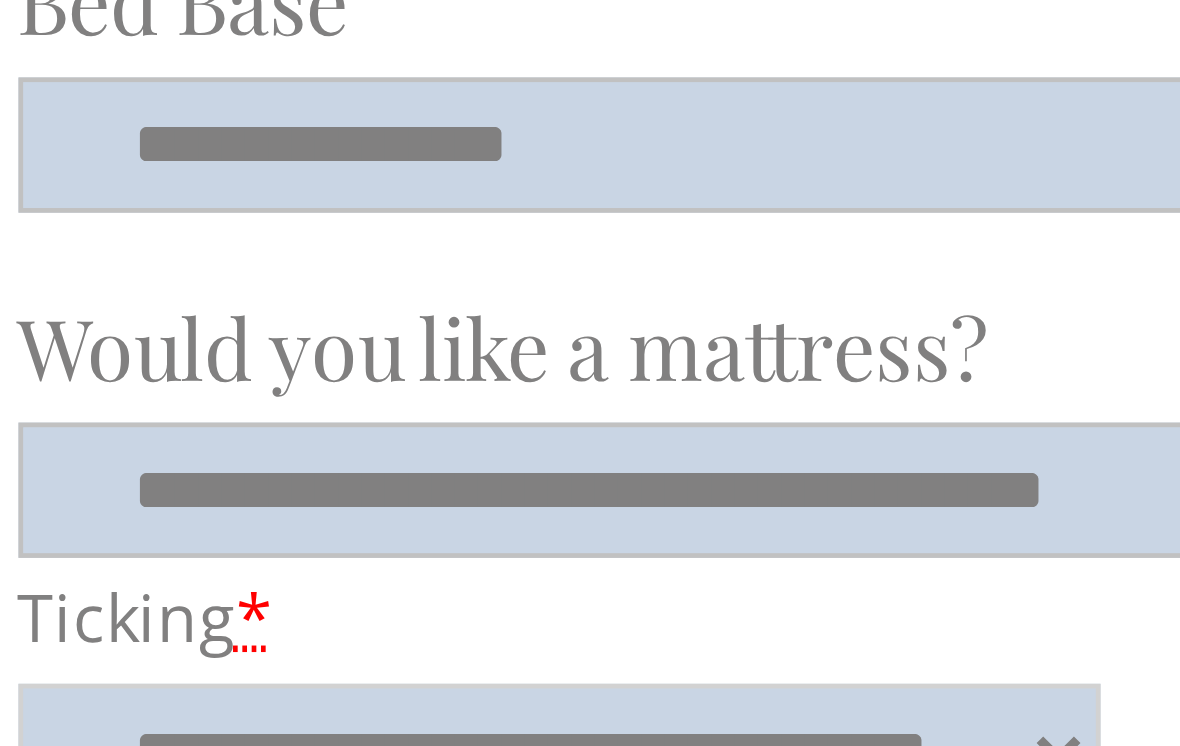 select on "**********" 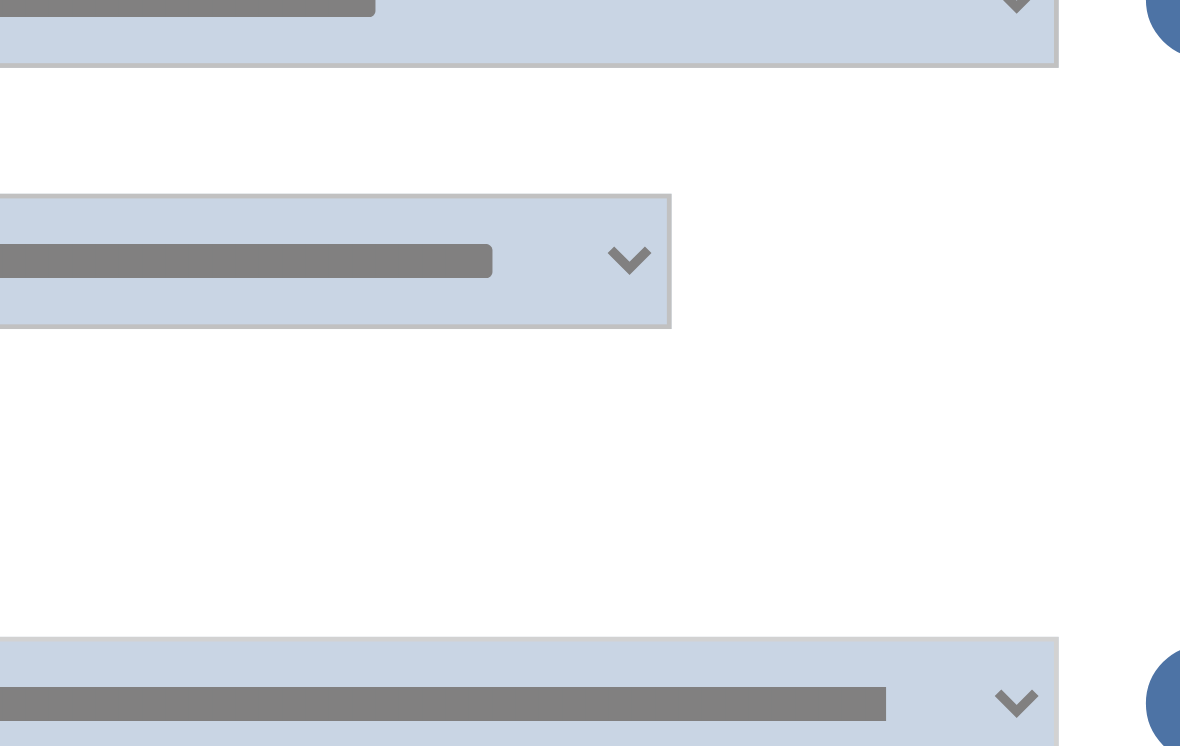 click on "**********" 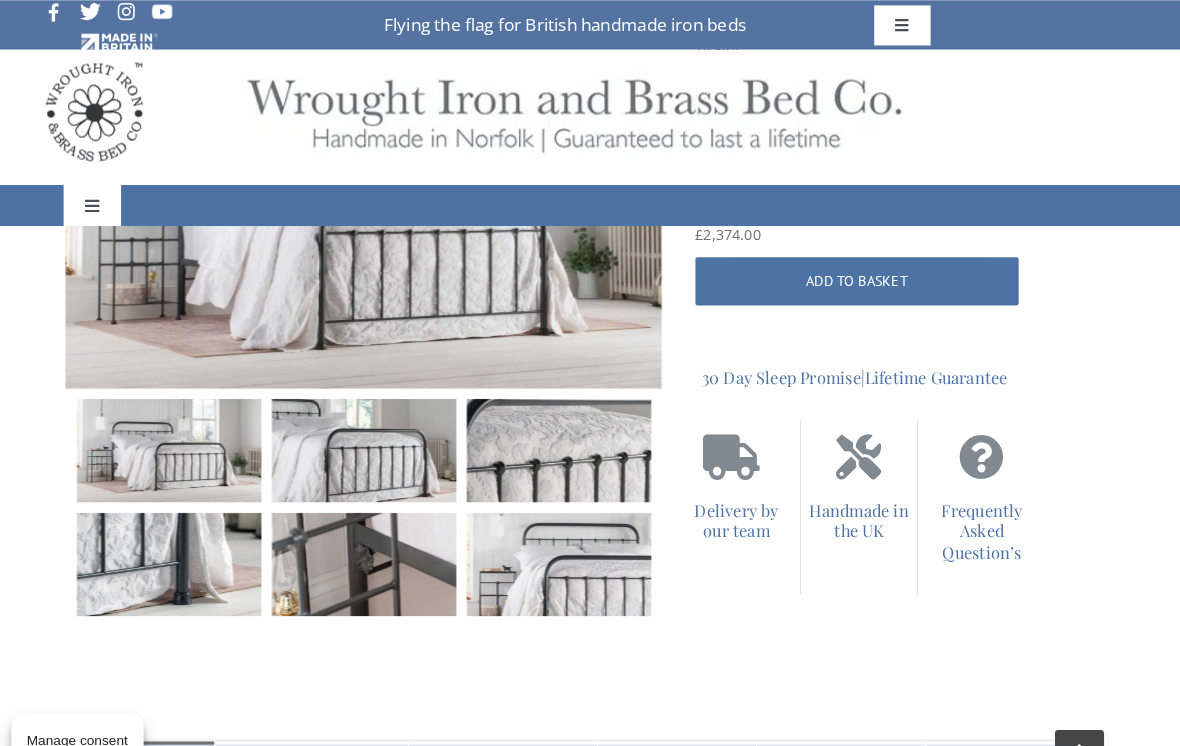 scroll, scrollTop: 1292, scrollLeft: 0, axis: vertical 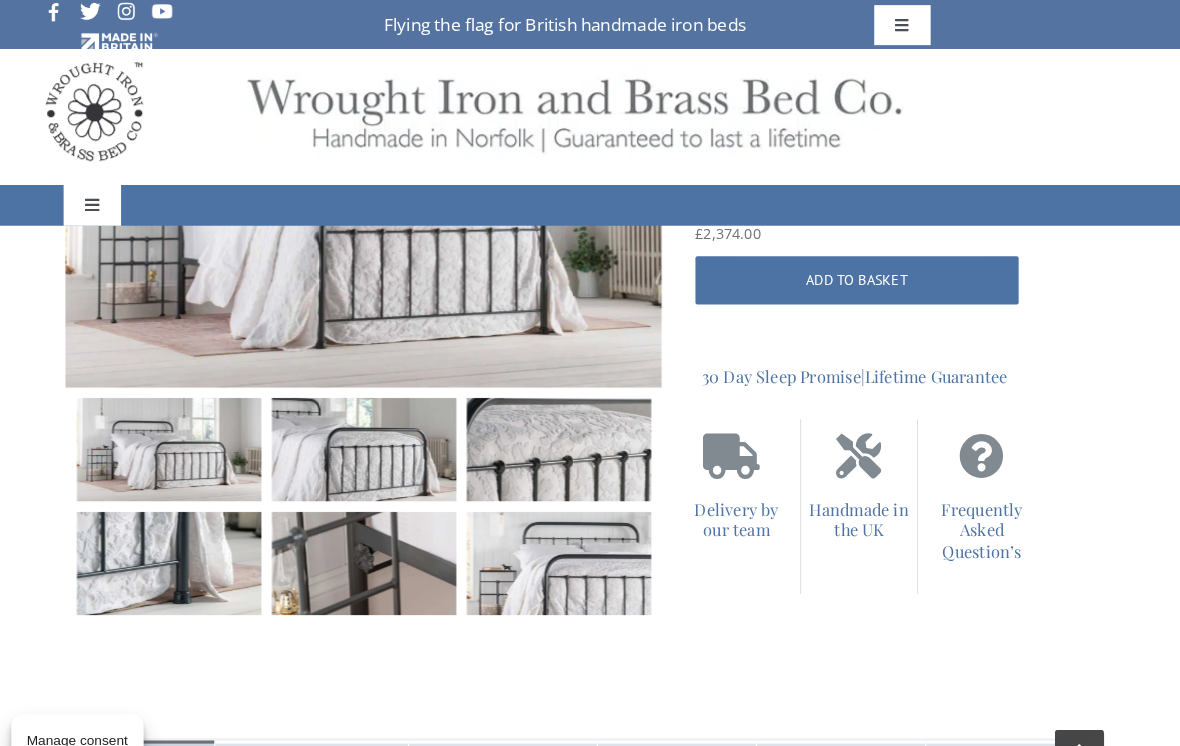 click on "Toggle Navigation" at bounding box center [119, 200] 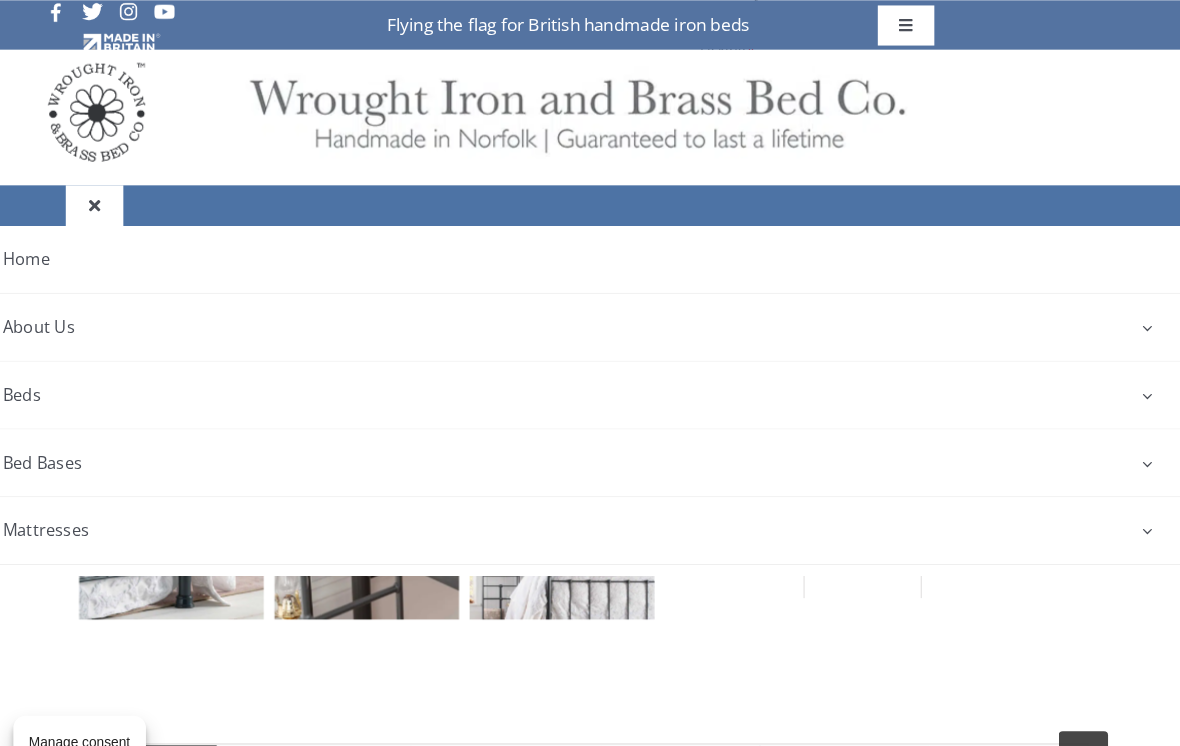 scroll, scrollTop: 1282, scrollLeft: 0, axis: vertical 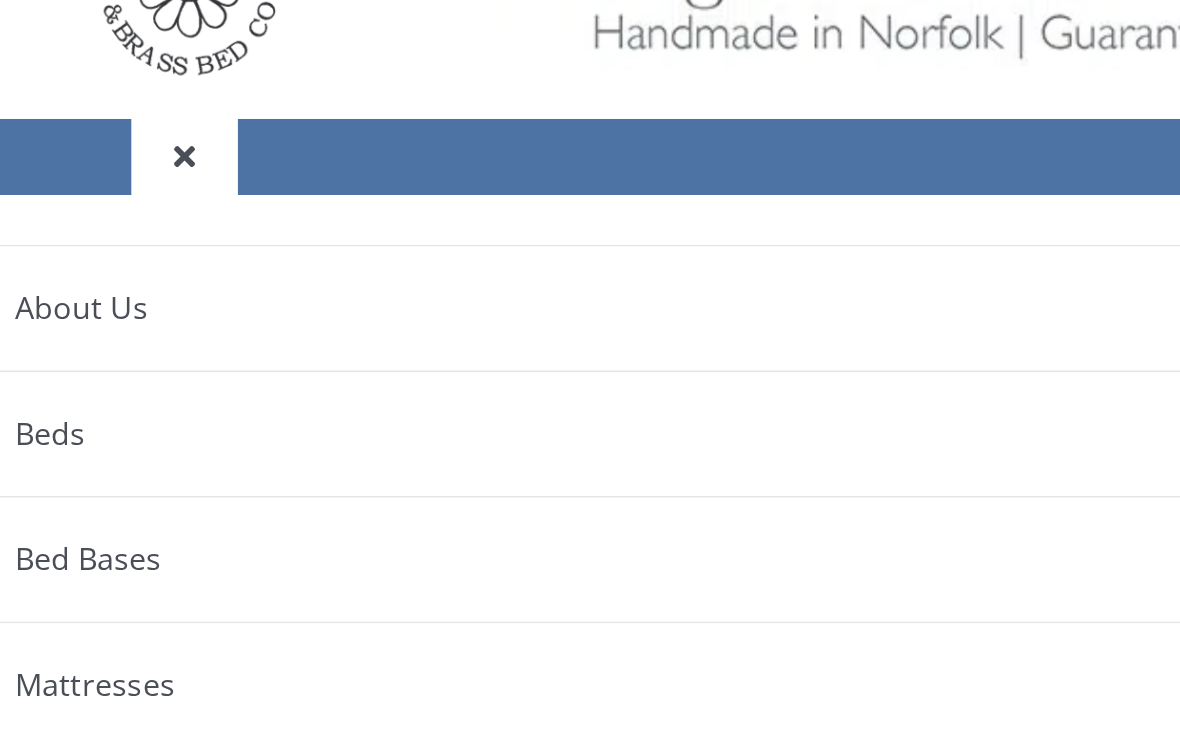 click on "Mattresses" at bounding box center [72, 477] 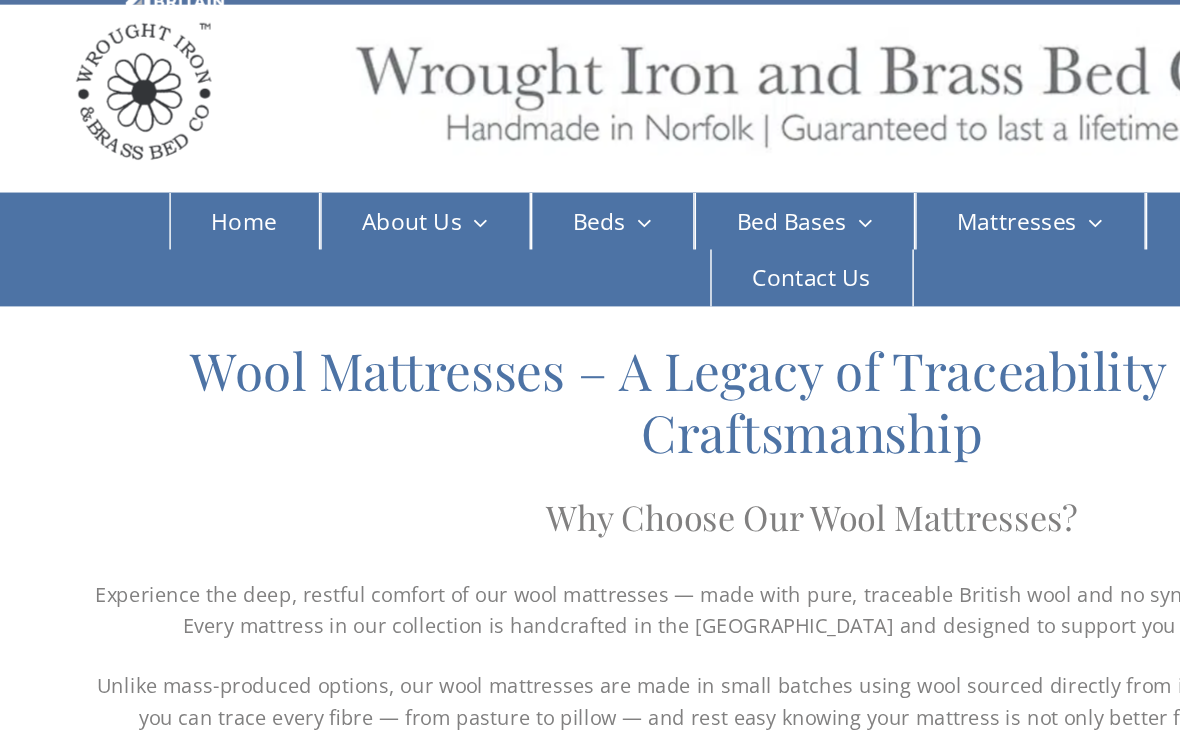 scroll, scrollTop: 0, scrollLeft: 0, axis: both 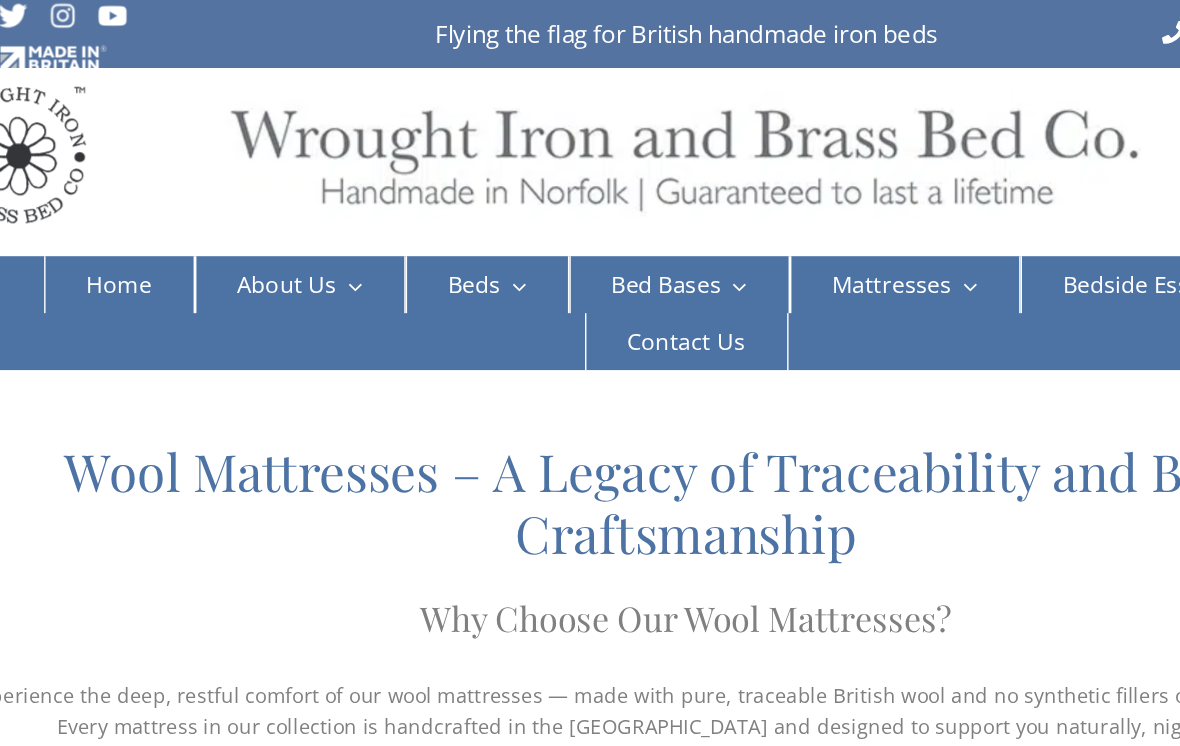 click on "Signature No.1 Mattress" at bounding box center [768, 317] 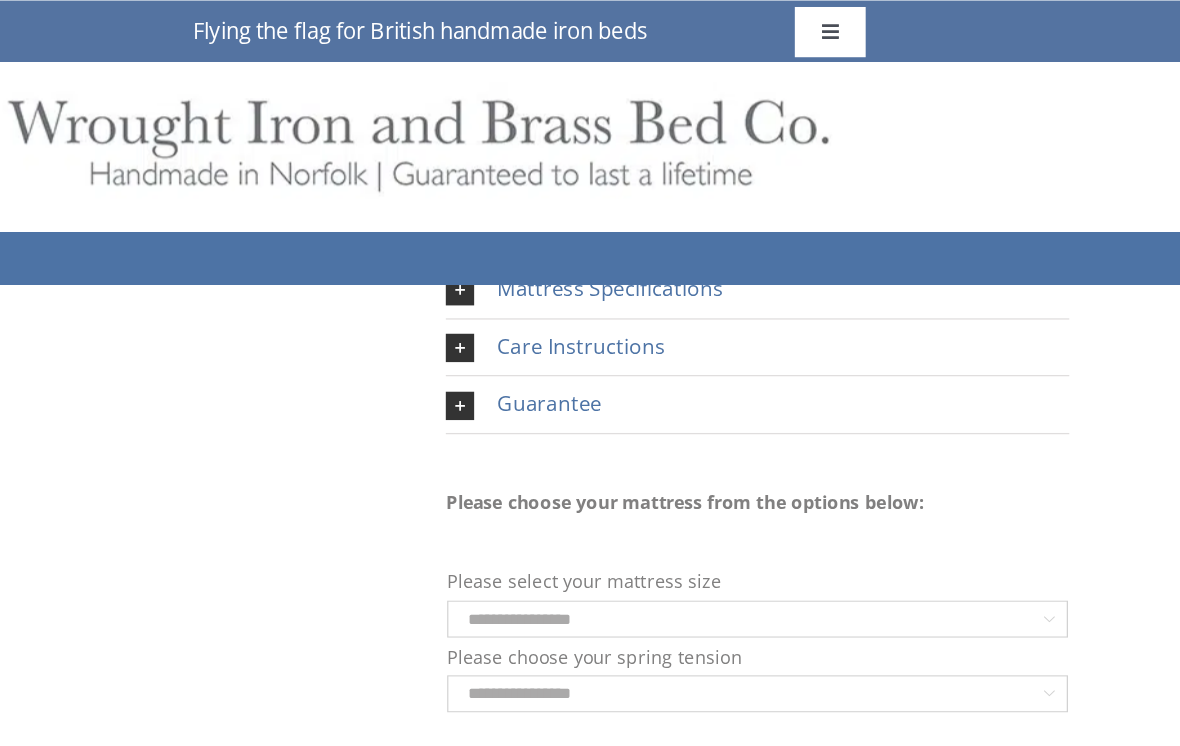 scroll, scrollTop: 845, scrollLeft: 0, axis: vertical 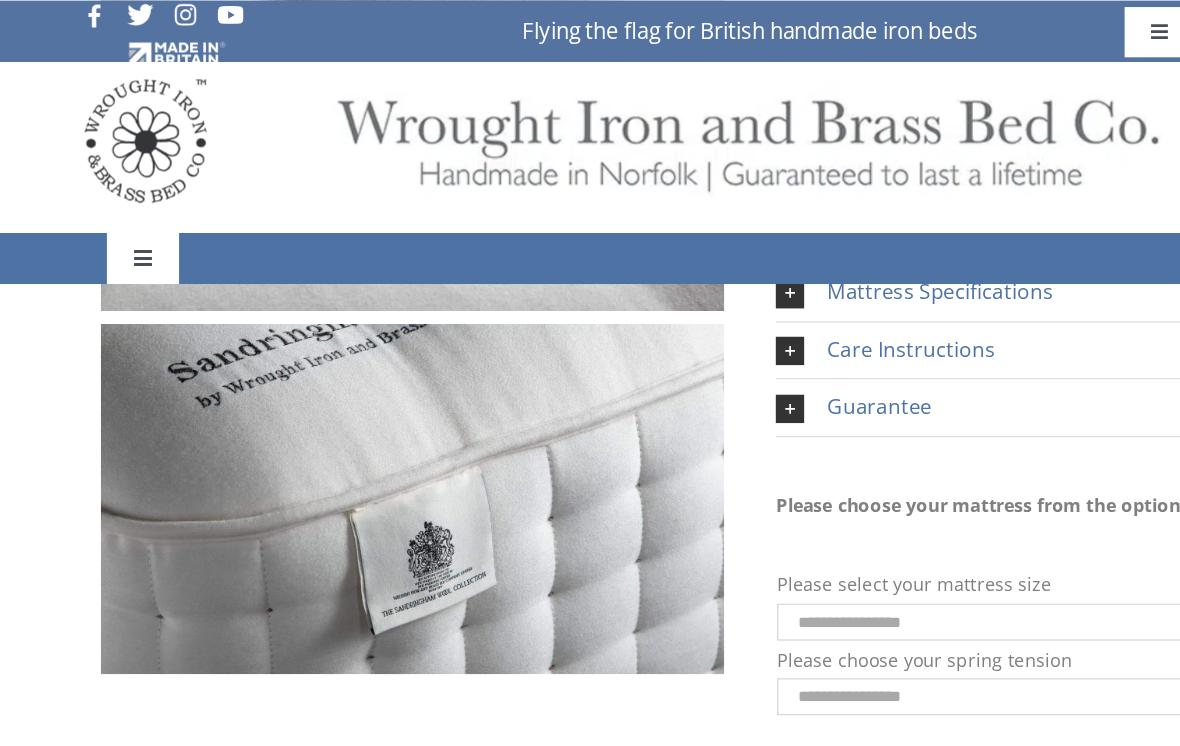 click at bounding box center [119, 200] 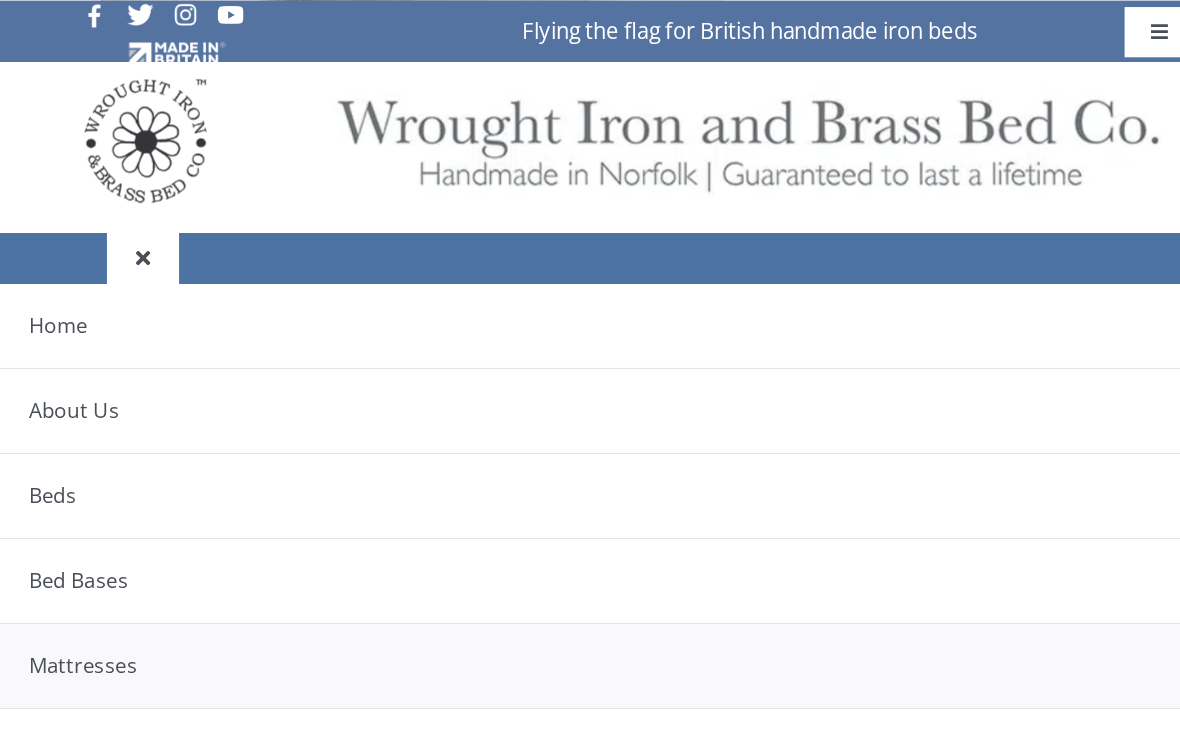 scroll, scrollTop: 845, scrollLeft: 0, axis: vertical 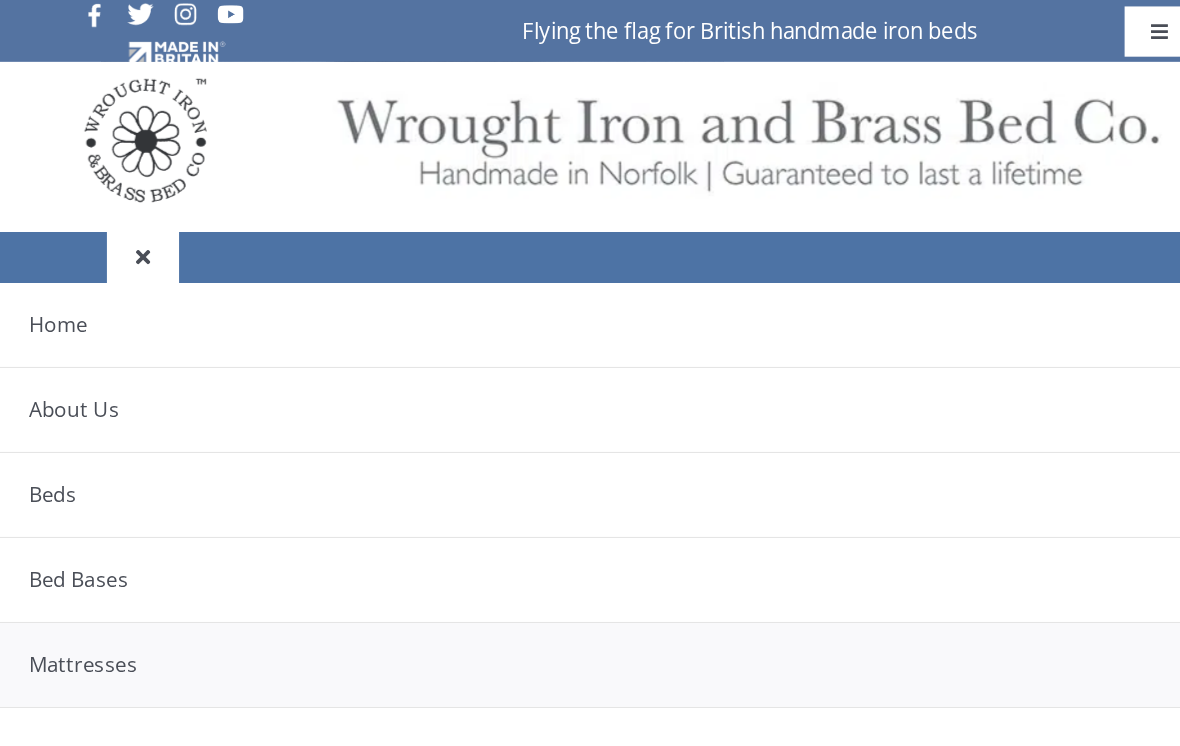 click on "Beds" at bounding box center (48, 384) 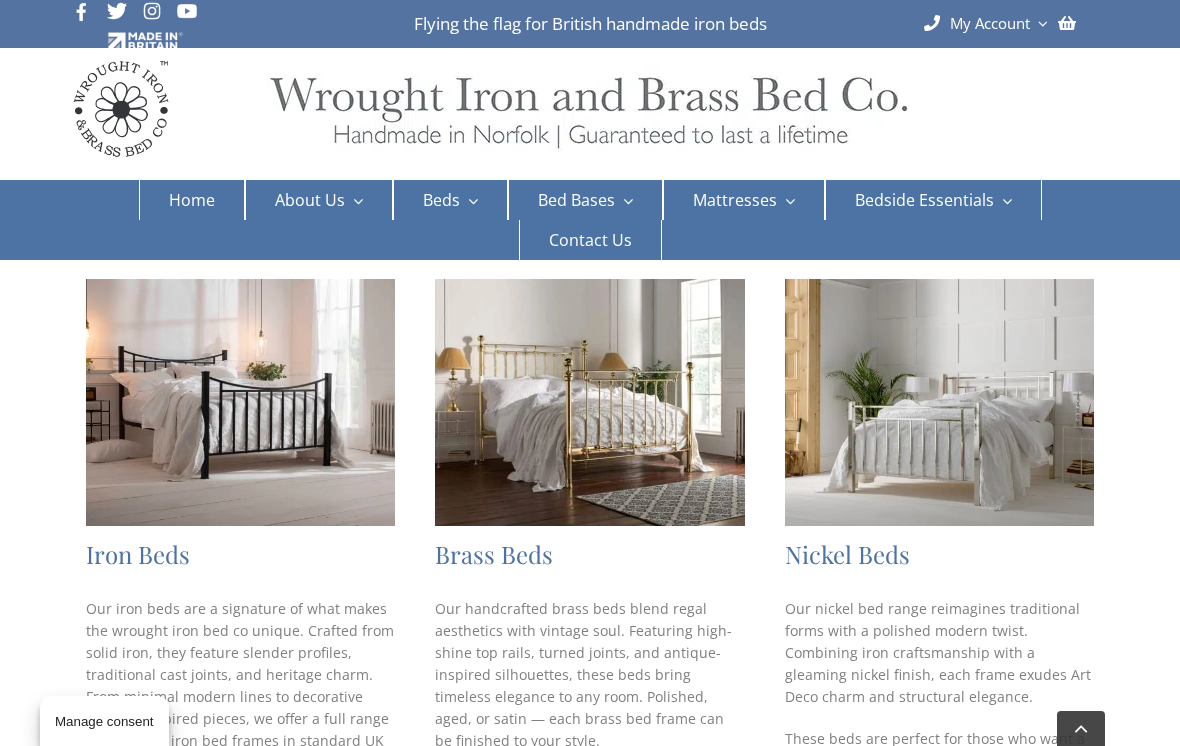 scroll, scrollTop: 308, scrollLeft: 0, axis: vertical 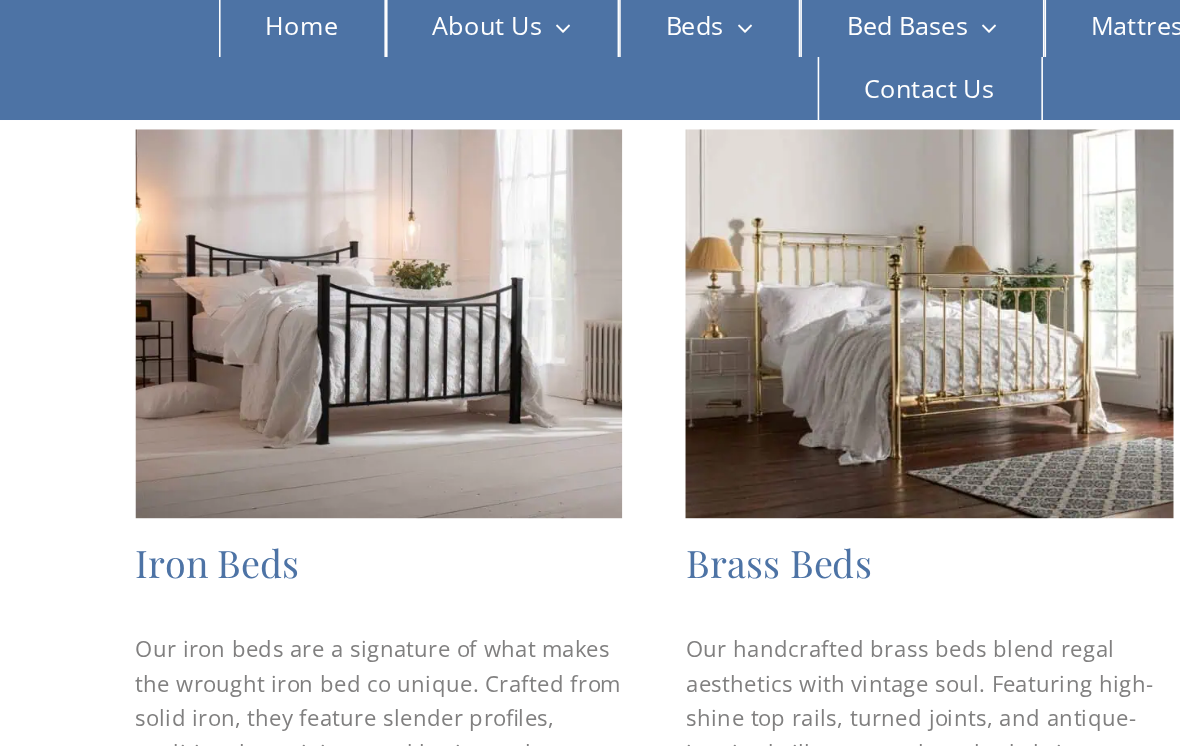 click on "Iron Beds" at bounding box center (138, 541) 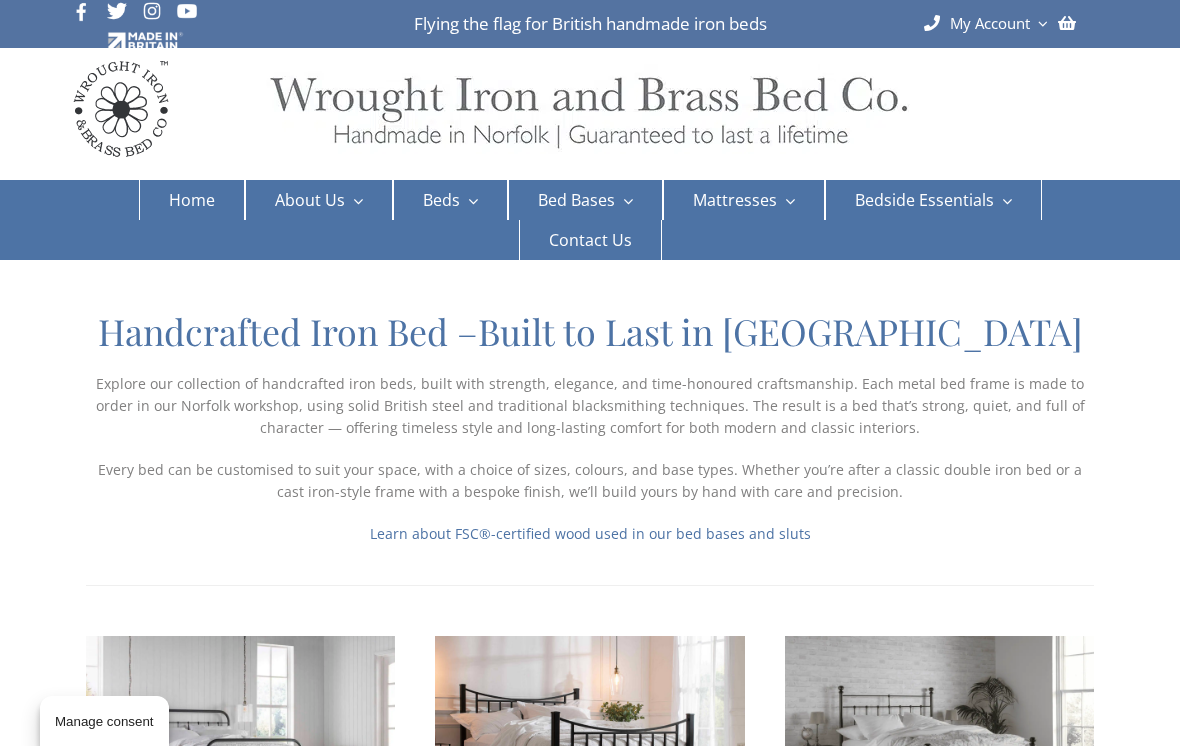 scroll, scrollTop: 311, scrollLeft: 0, axis: vertical 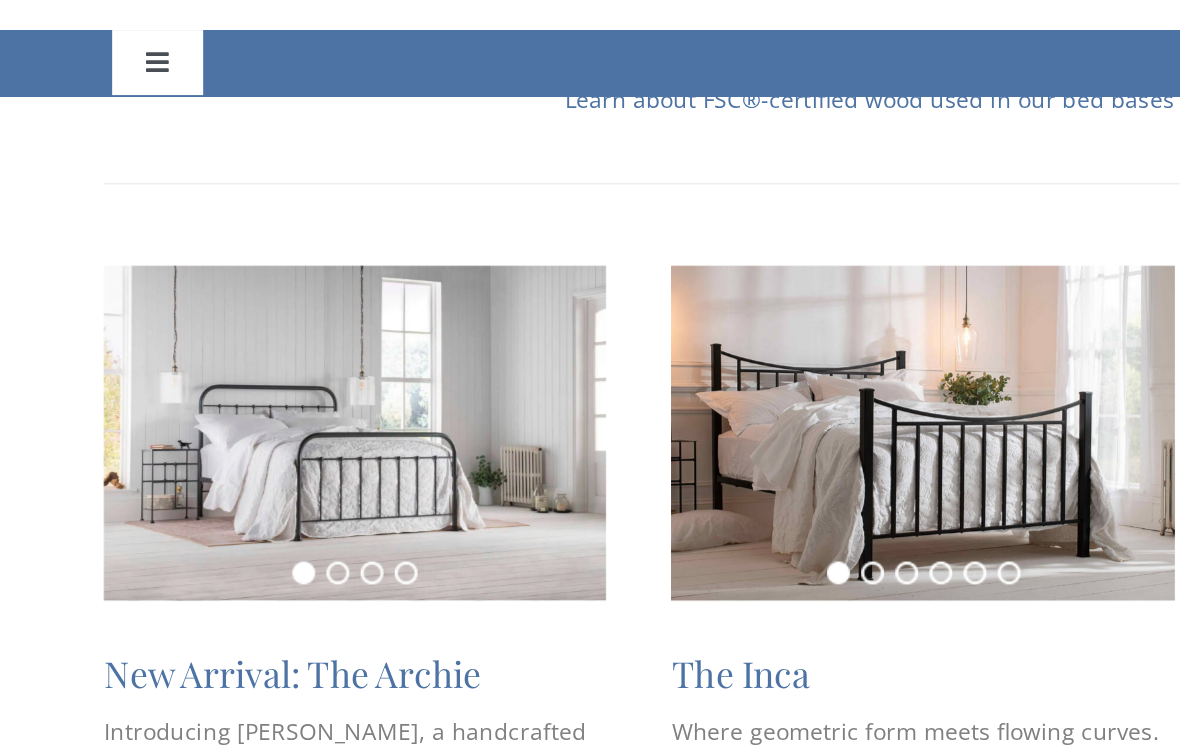 click at bounding box center (240, 428) 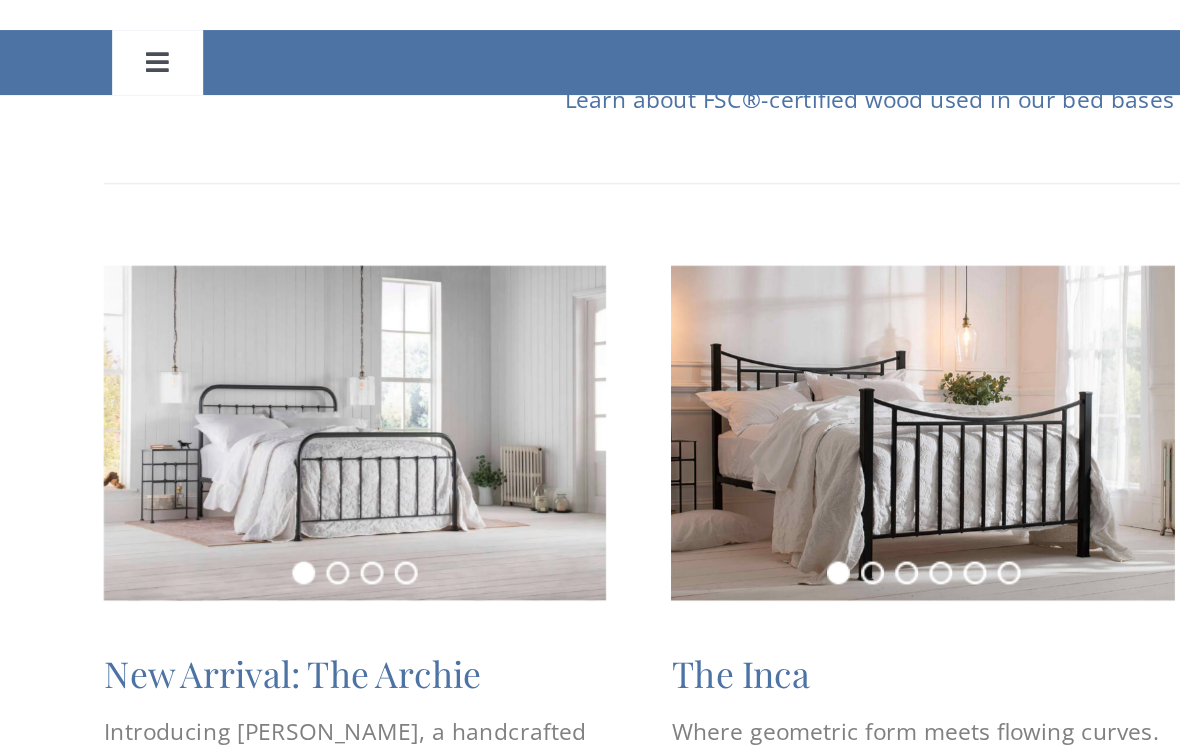 click at bounding box center [240, 428] 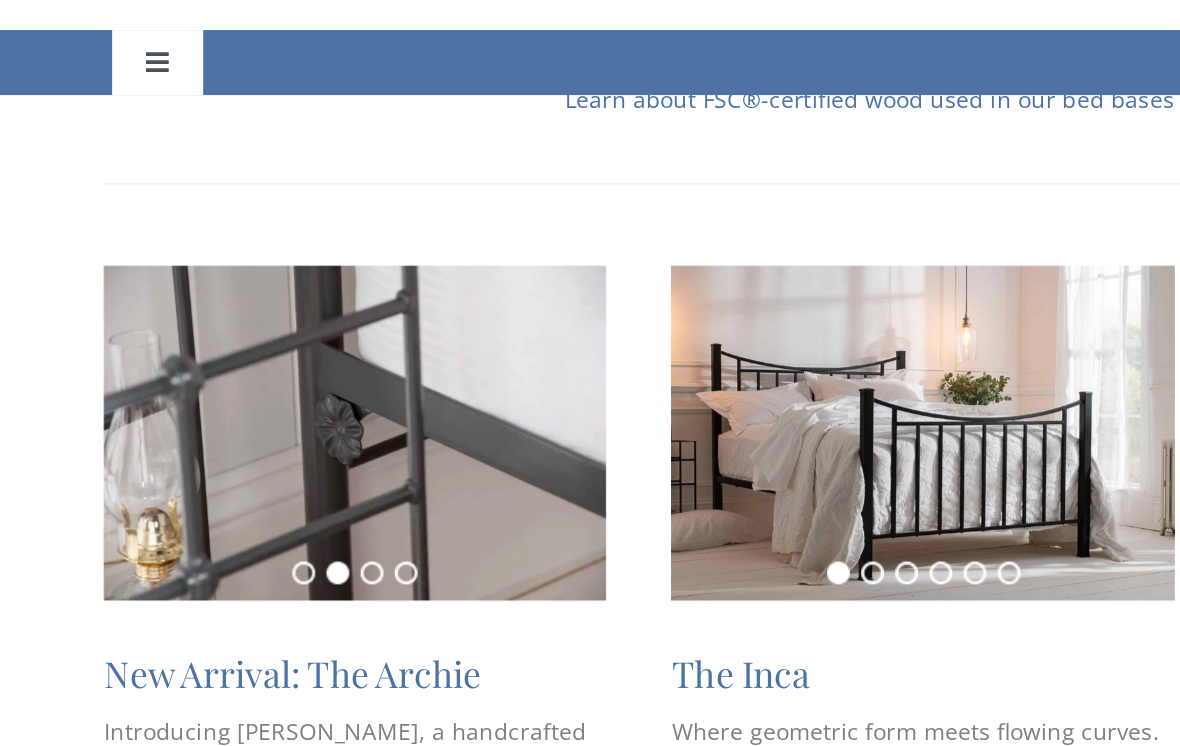 click on "New Arrival: The Archie" at bounding box center (202, 576) 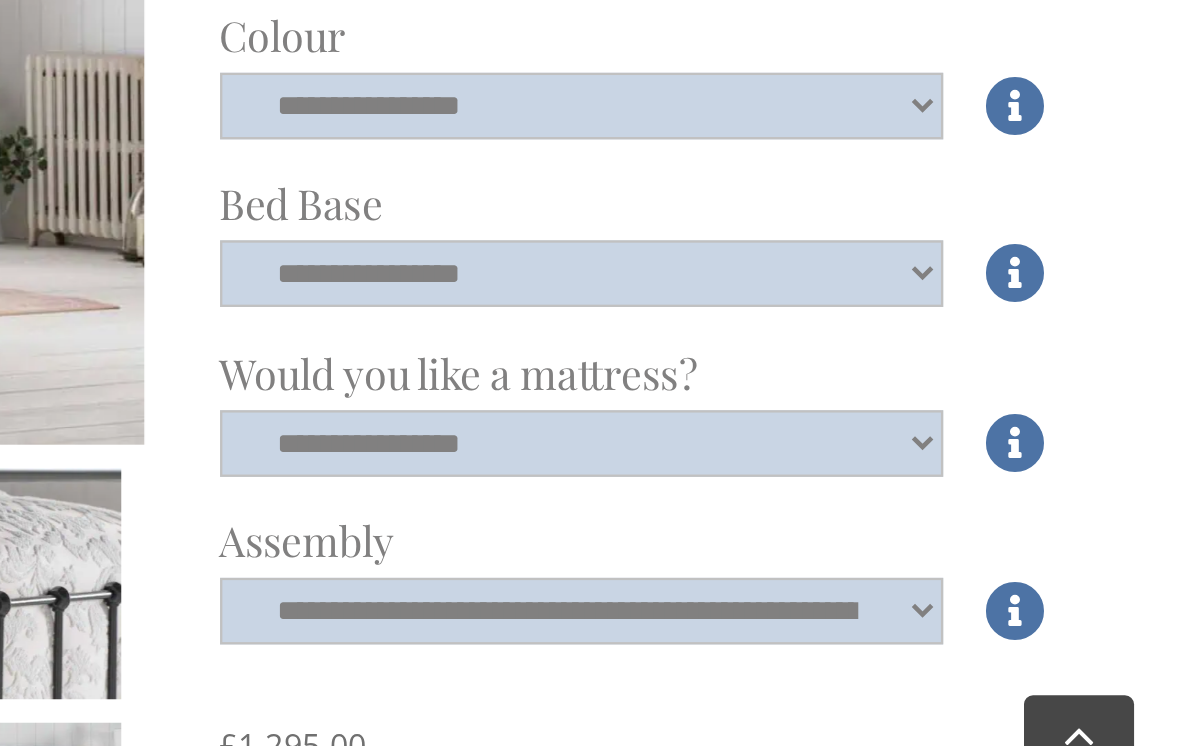 scroll, scrollTop: 710, scrollLeft: 0, axis: vertical 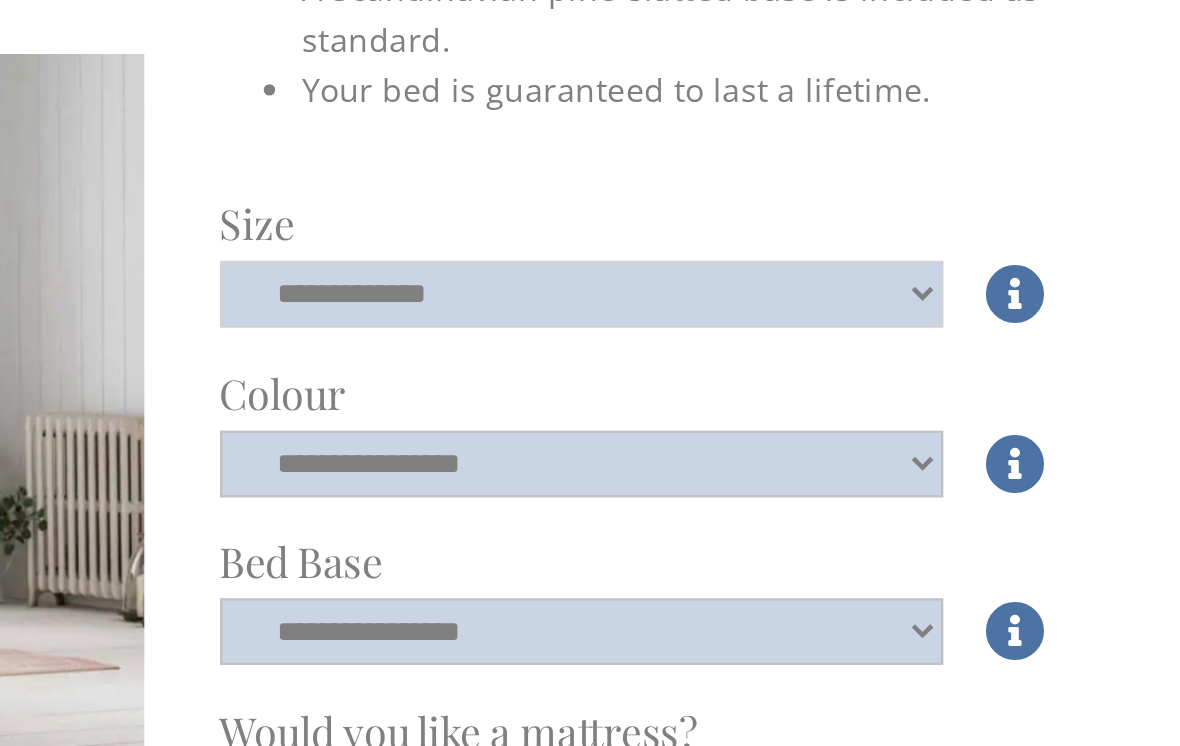 click on "**********" 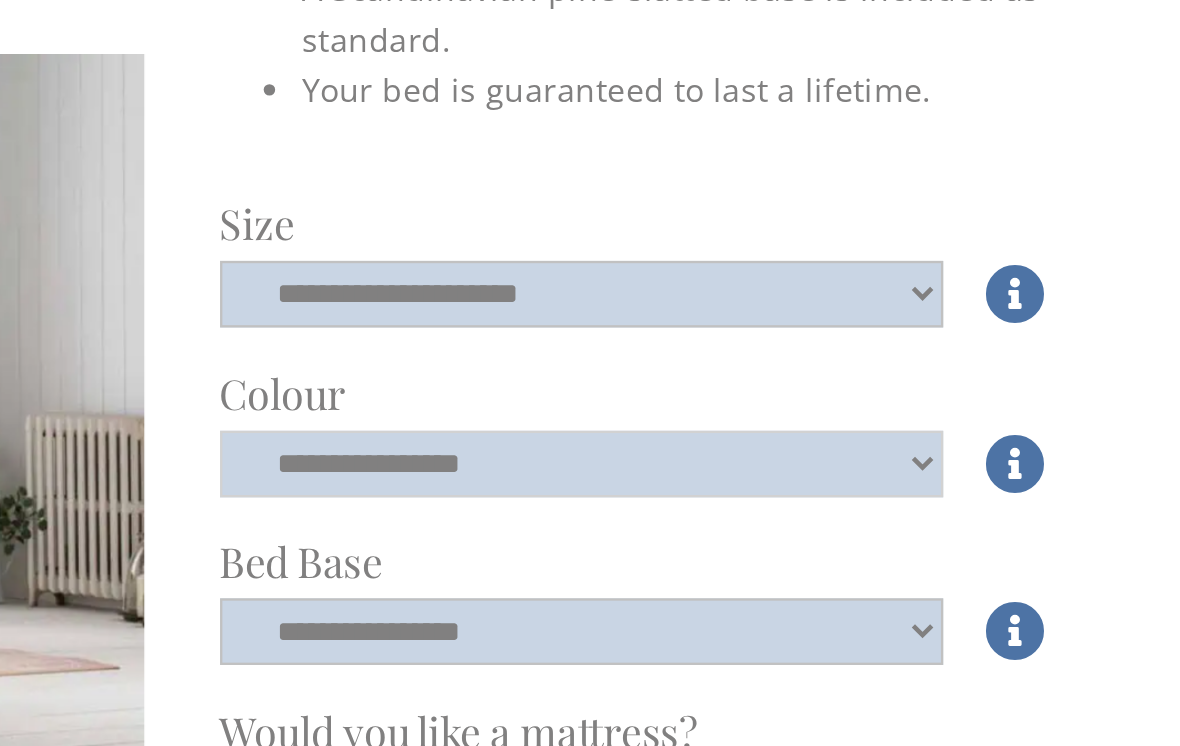 click on "**********" 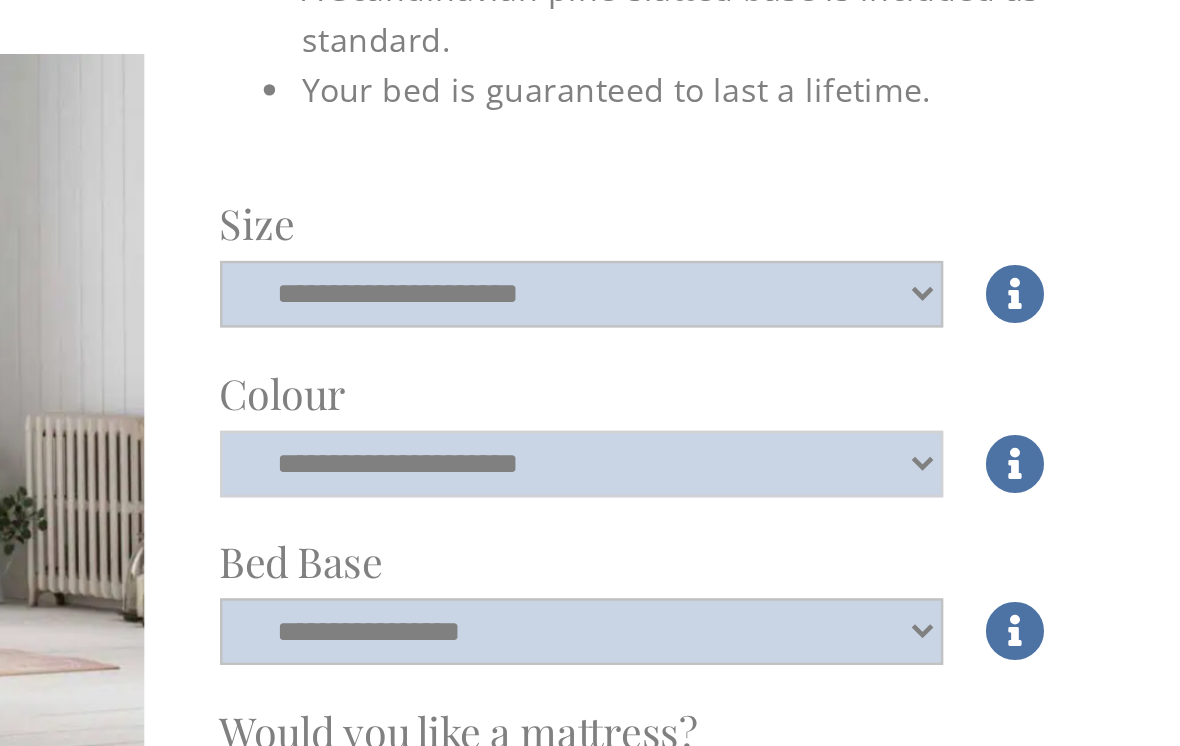 click on "**********" 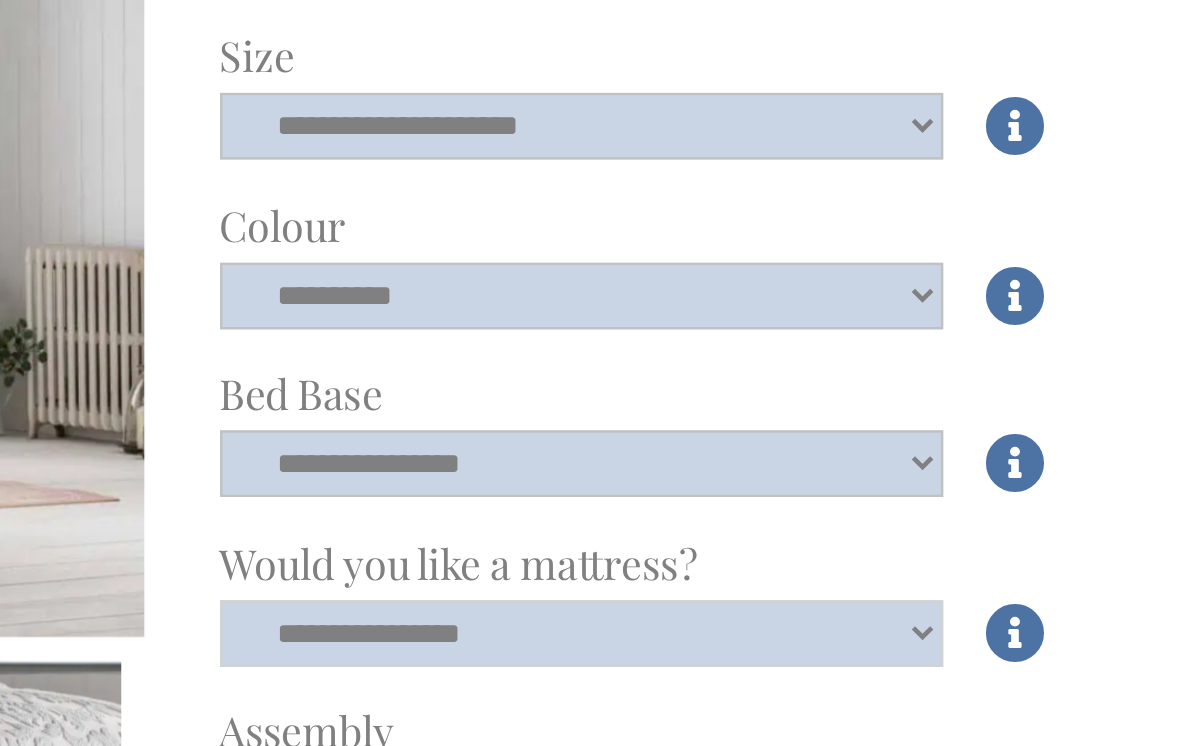 click on "**********" at bounding box center (864, 600) 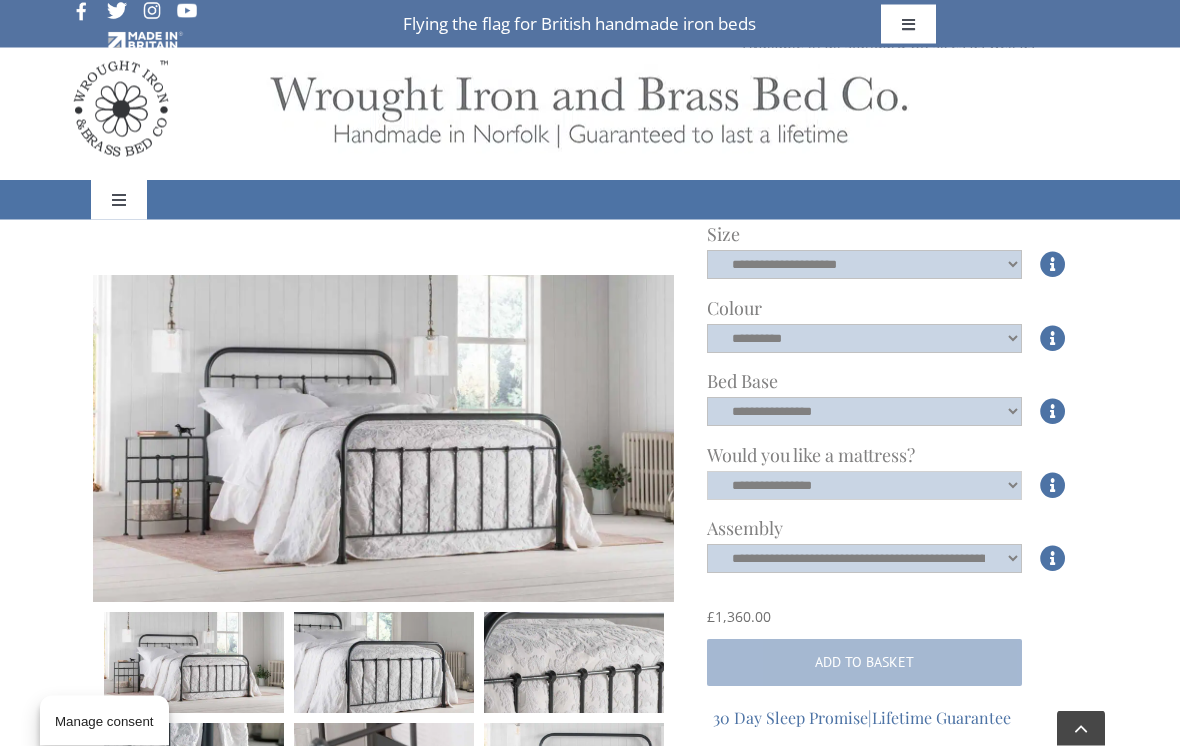 scroll, scrollTop: 790, scrollLeft: 0, axis: vertical 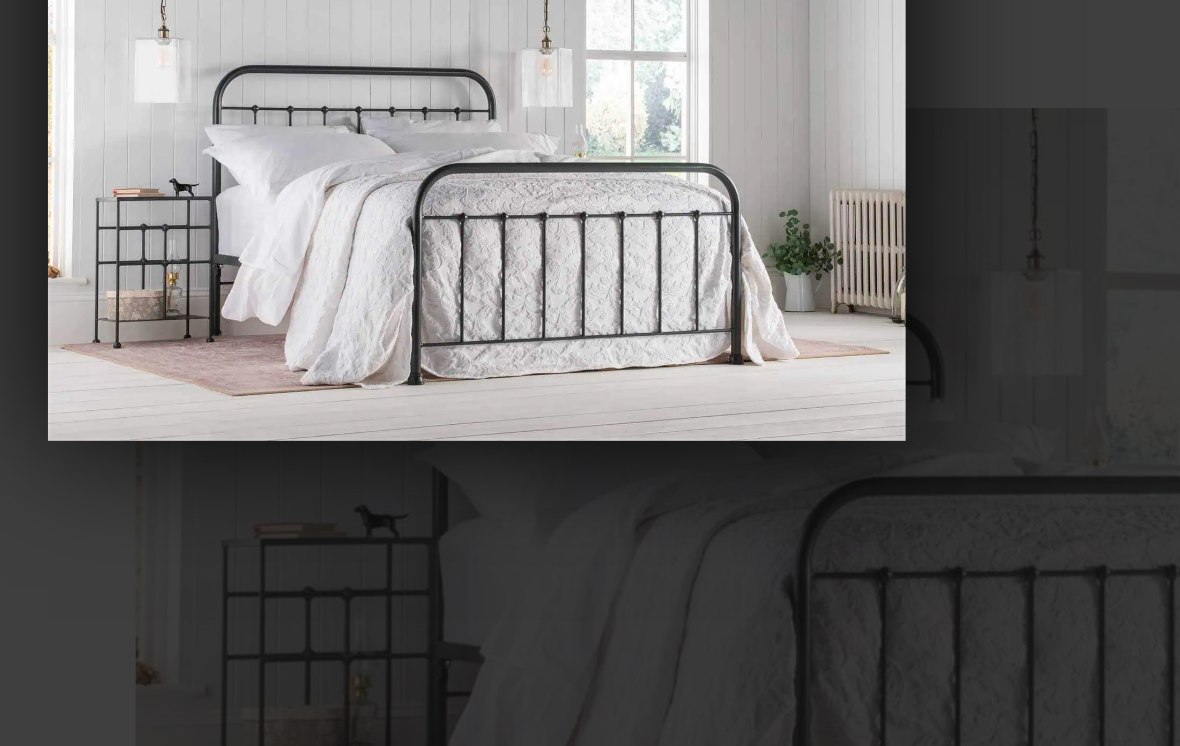click at bounding box center [221, 309] 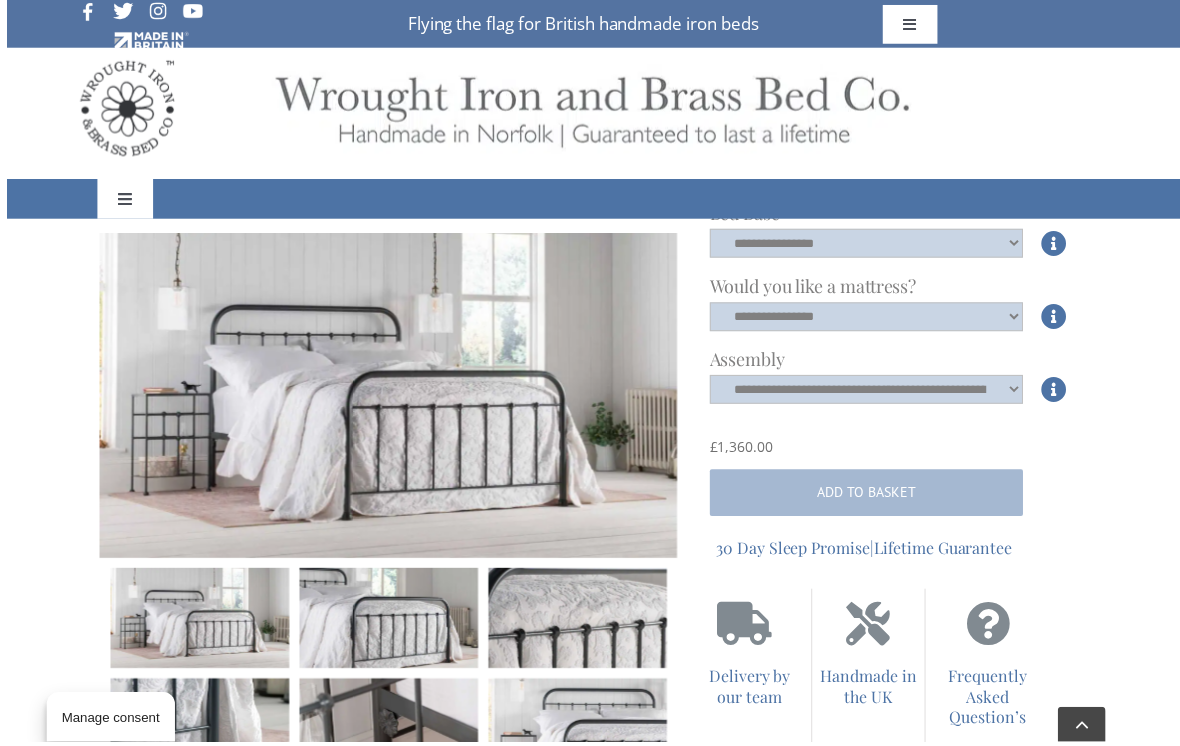 scroll, scrollTop: 1020, scrollLeft: 0, axis: vertical 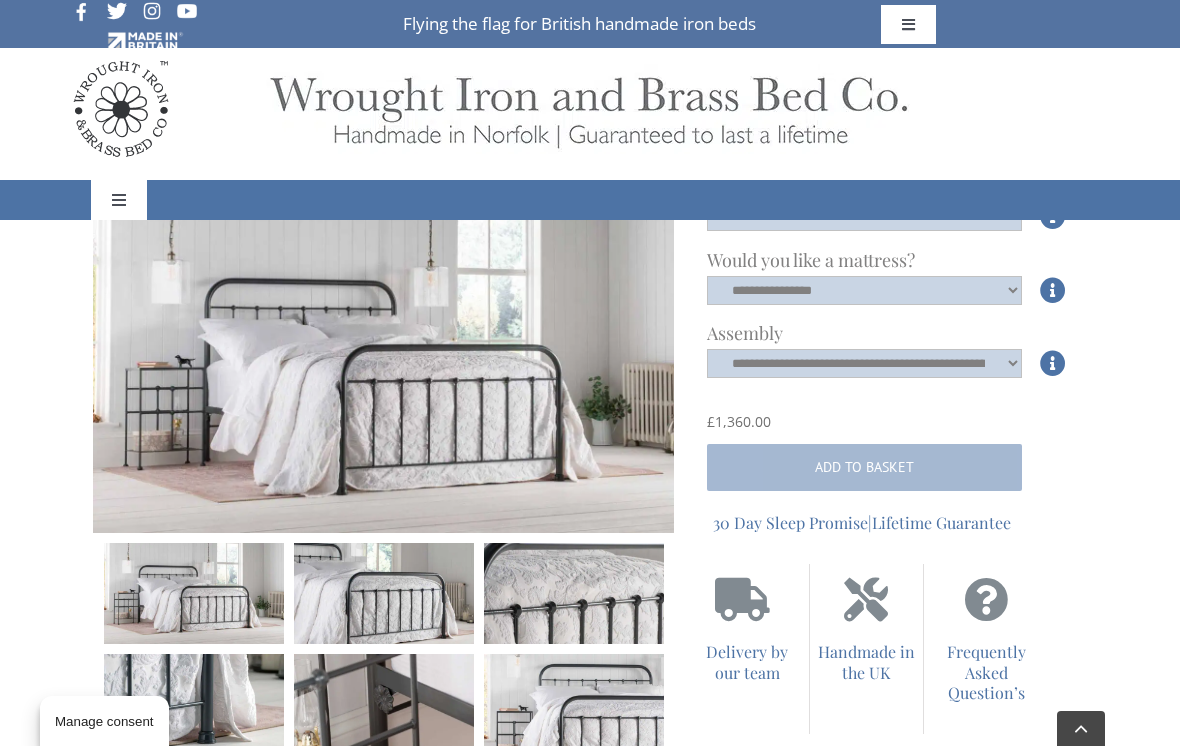 click on "Toggle Navigation" at bounding box center (119, 200) 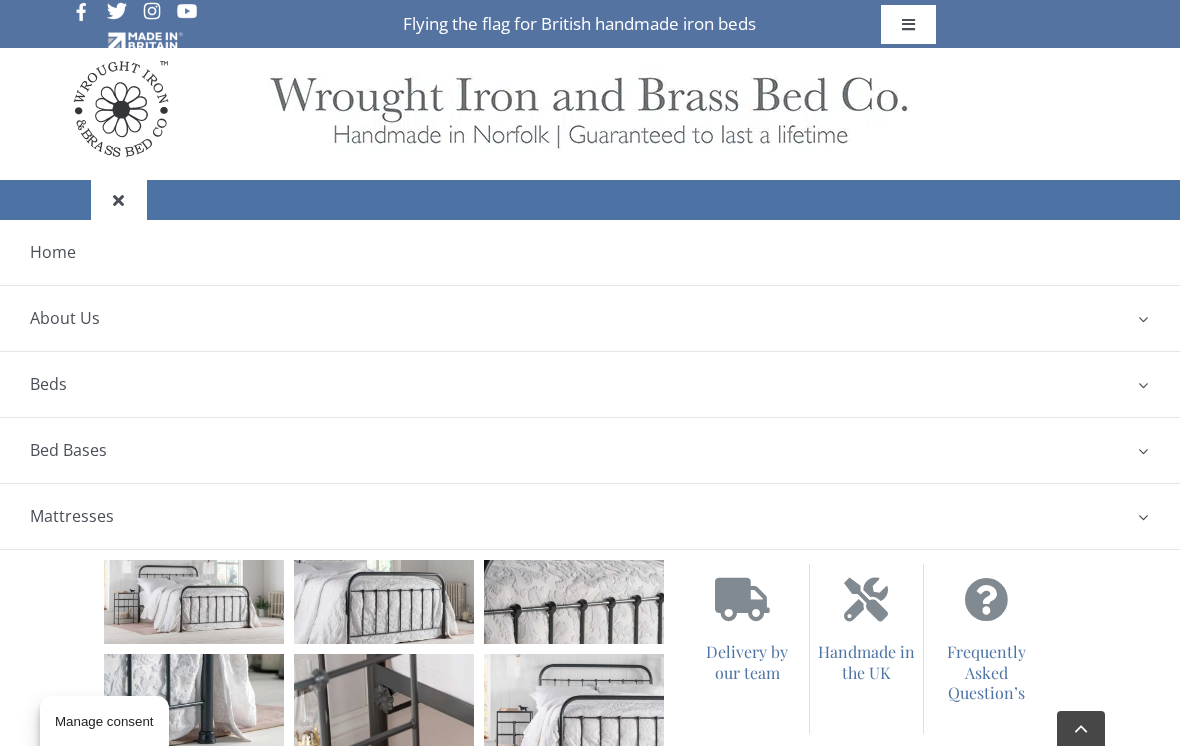 click on "Mattresses" at bounding box center (72, 516) 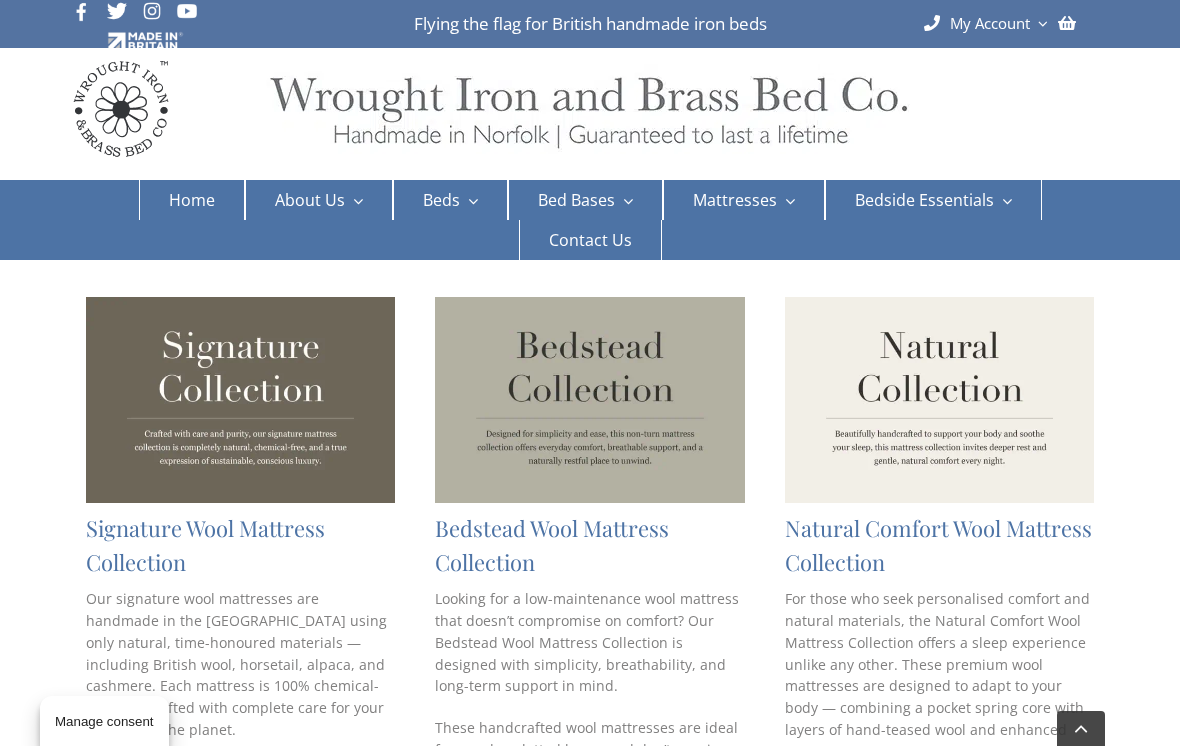 scroll, scrollTop: 478, scrollLeft: 0, axis: vertical 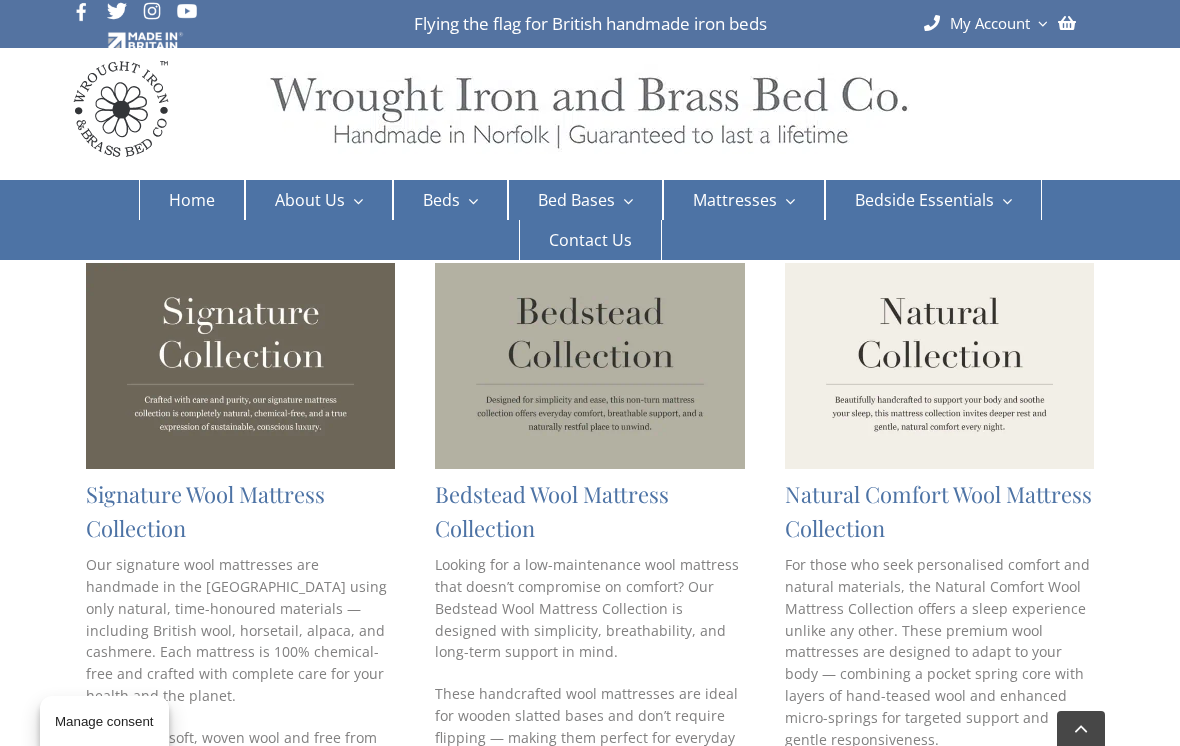 click on "Signature Wool Mattress Collection" at bounding box center [205, 511] 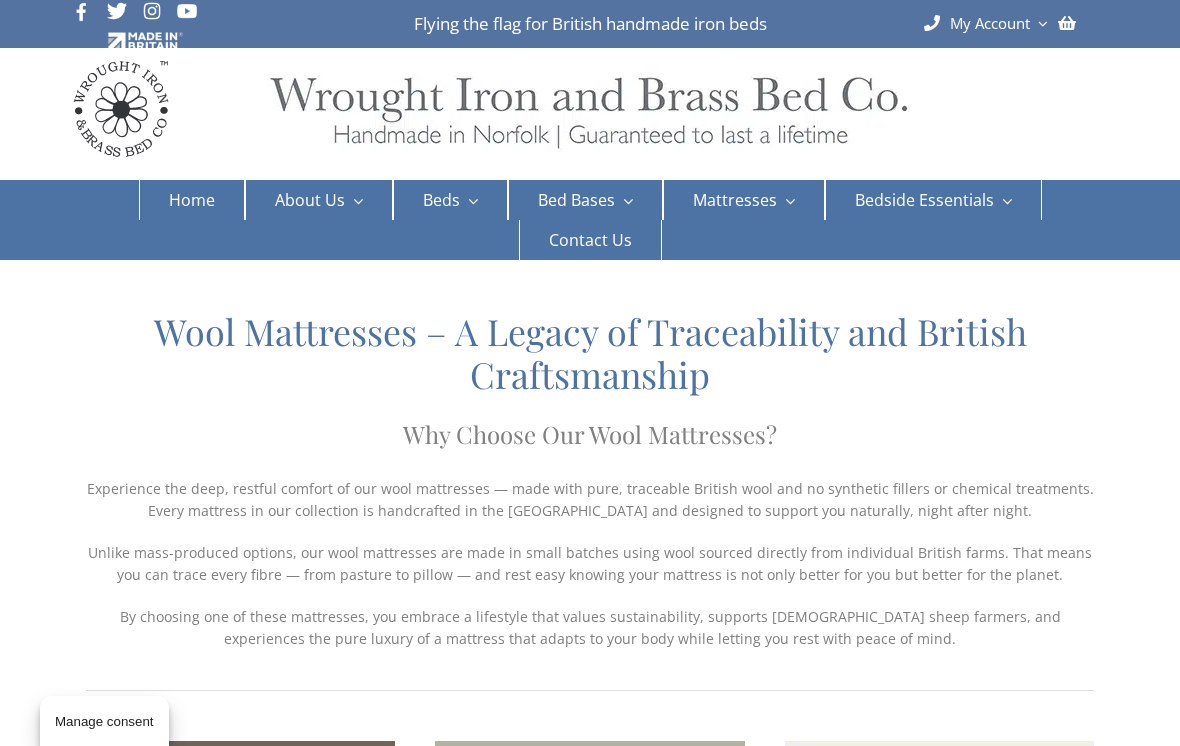 scroll, scrollTop: 509, scrollLeft: 0, axis: vertical 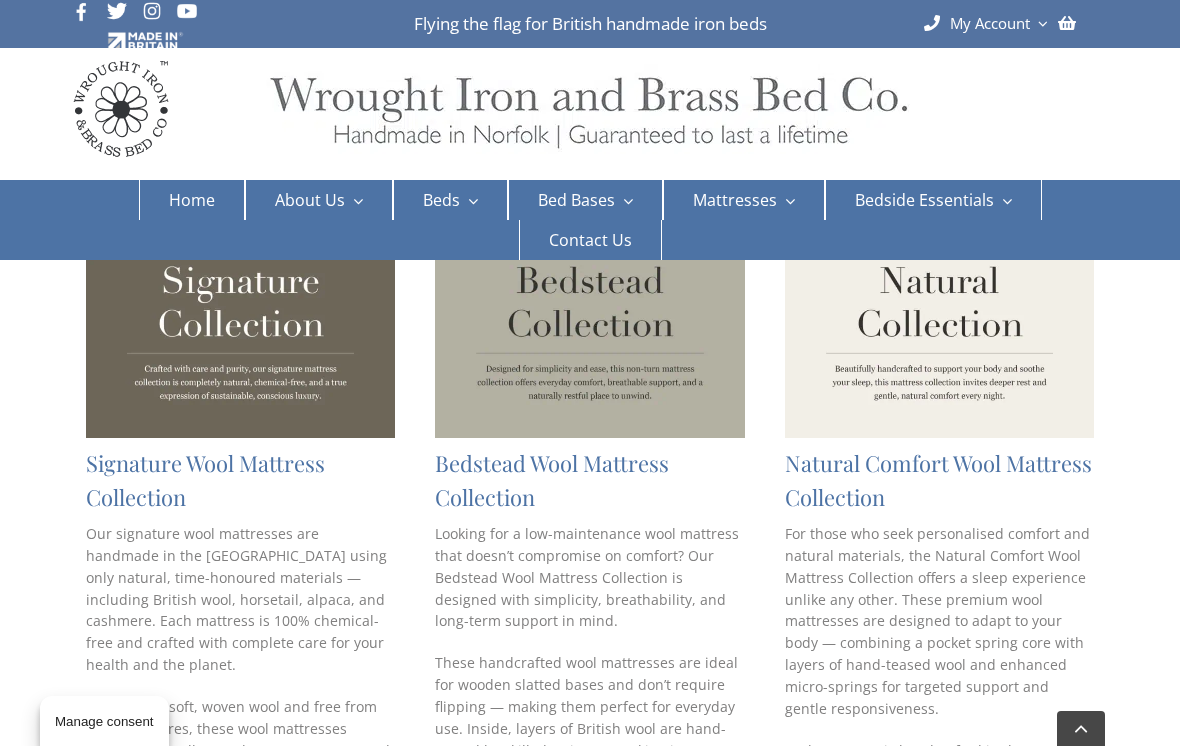 click on "Natural Comfort Wool Mattress Collection" at bounding box center (938, 480) 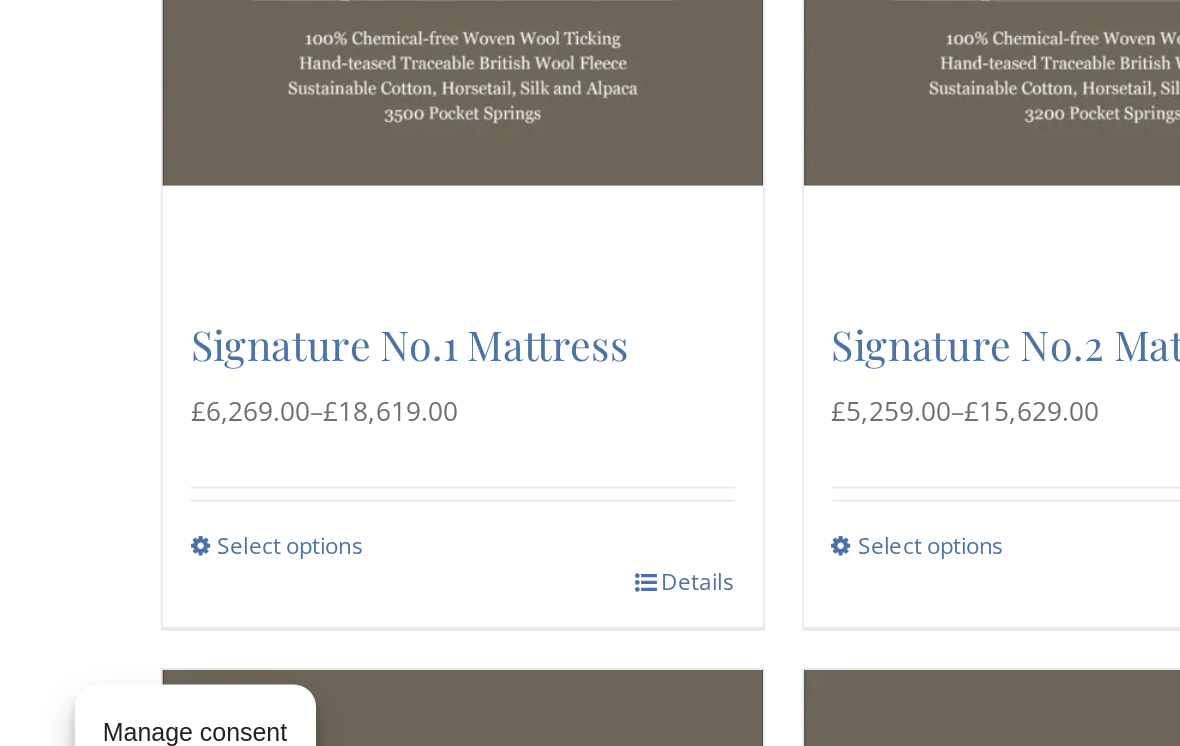 scroll, scrollTop: 535, scrollLeft: 0, axis: vertical 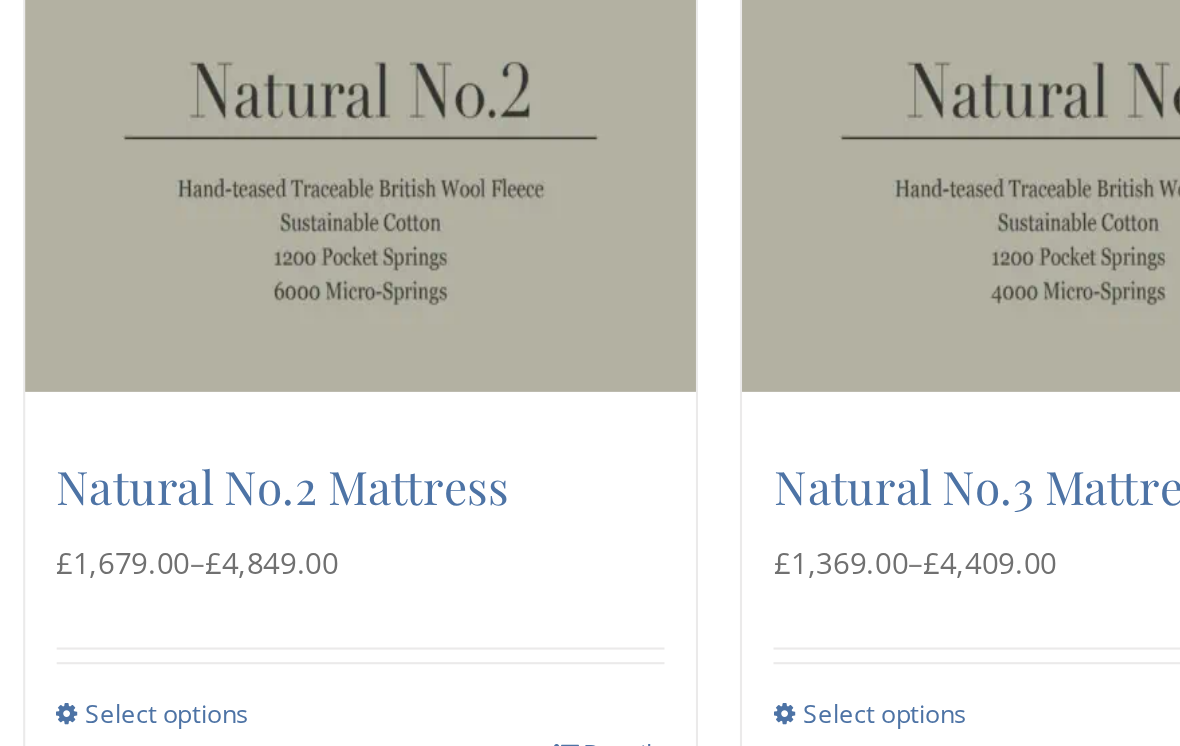 click at bounding box center [932, 434] 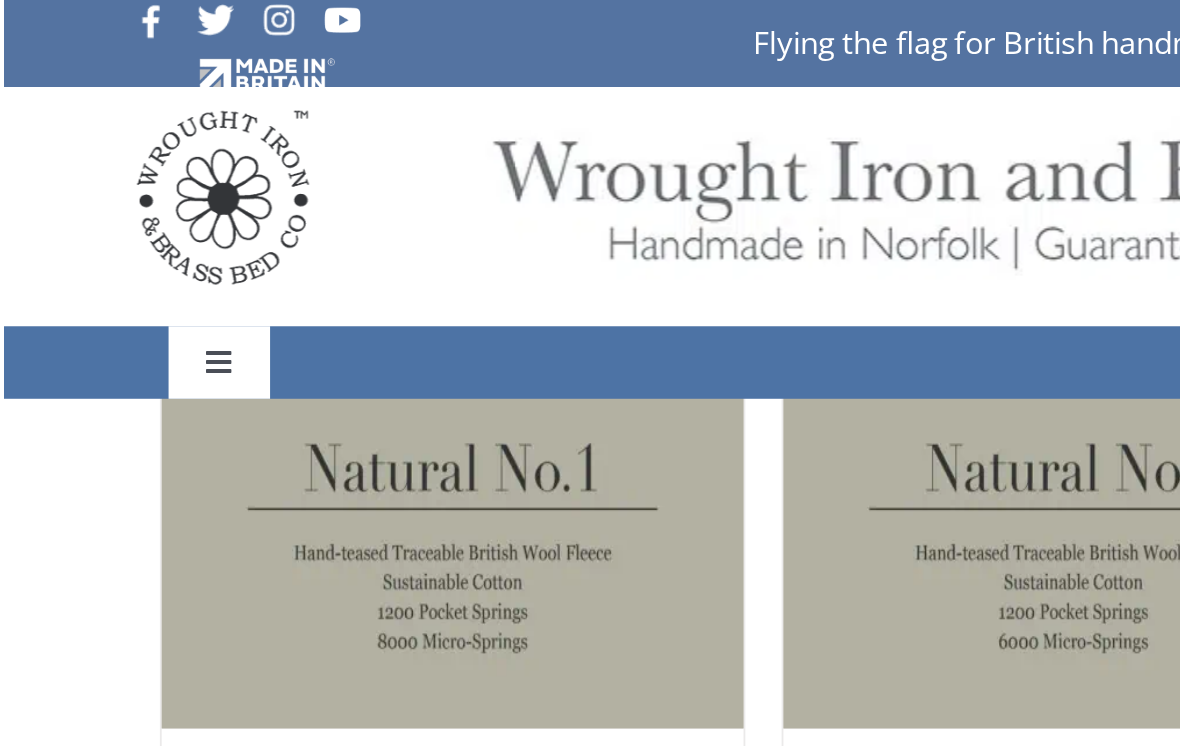 scroll, scrollTop: 588, scrollLeft: 0, axis: vertical 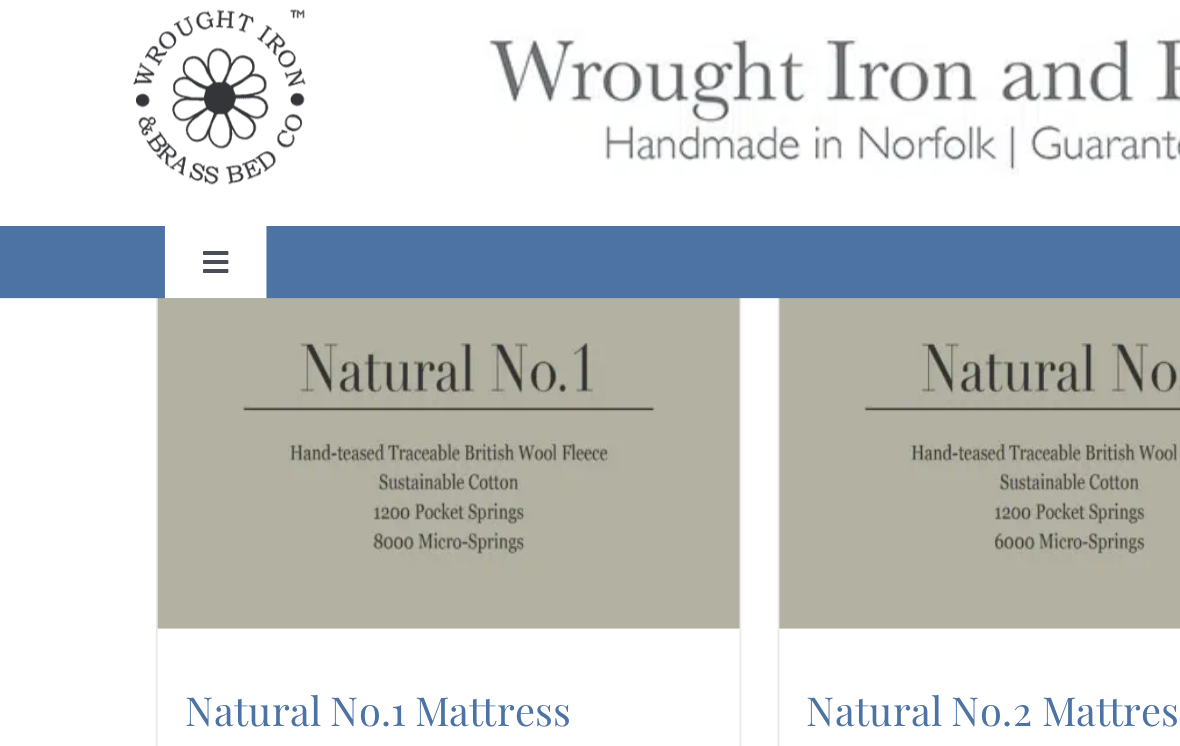 click at bounding box center (247, 292) 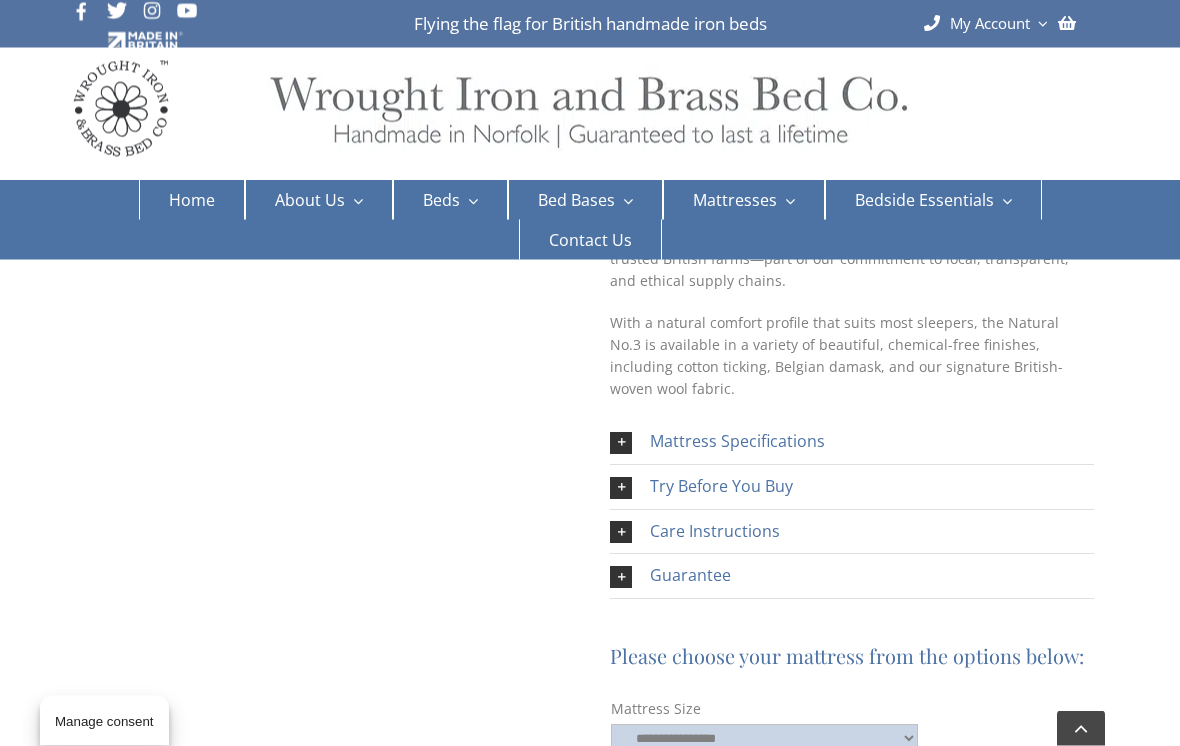 scroll, scrollTop: 419, scrollLeft: 0, axis: vertical 